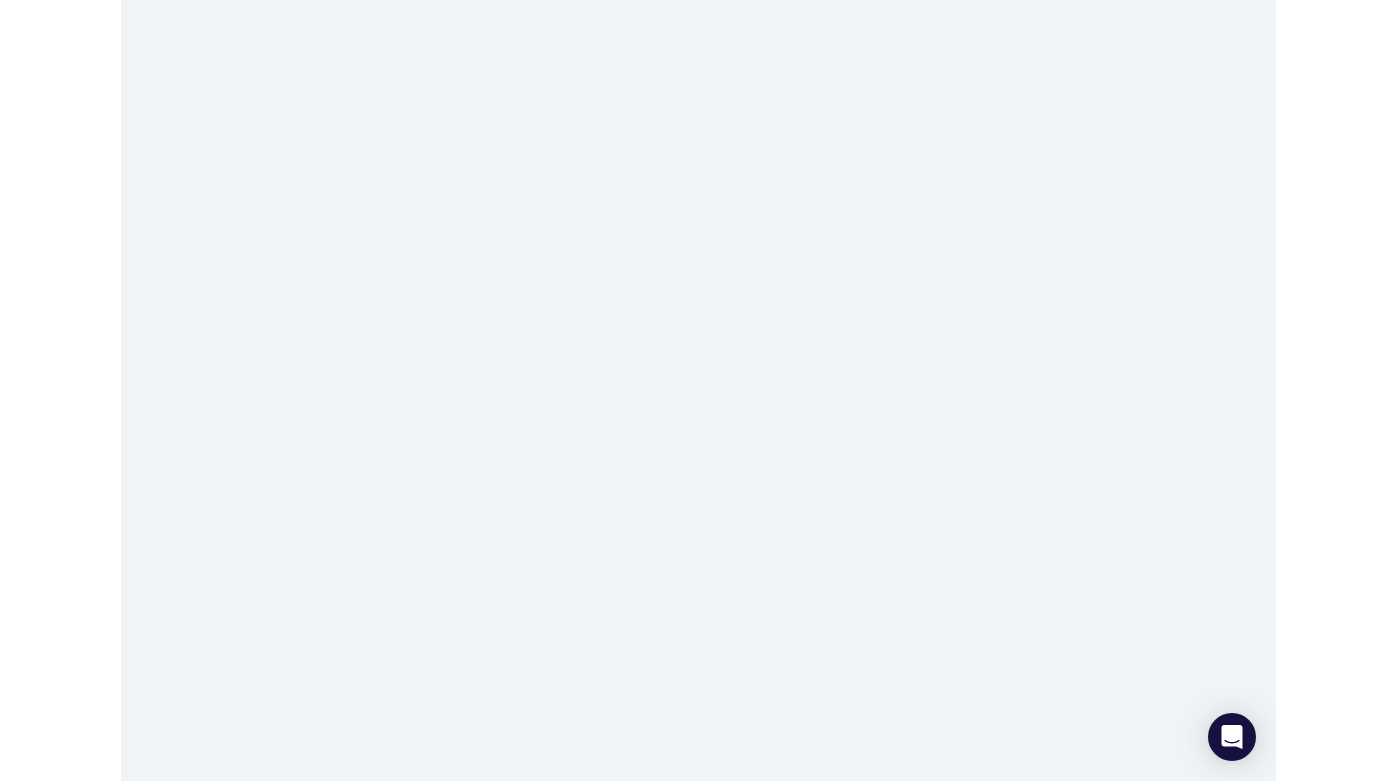 scroll, scrollTop: 0, scrollLeft: 0, axis: both 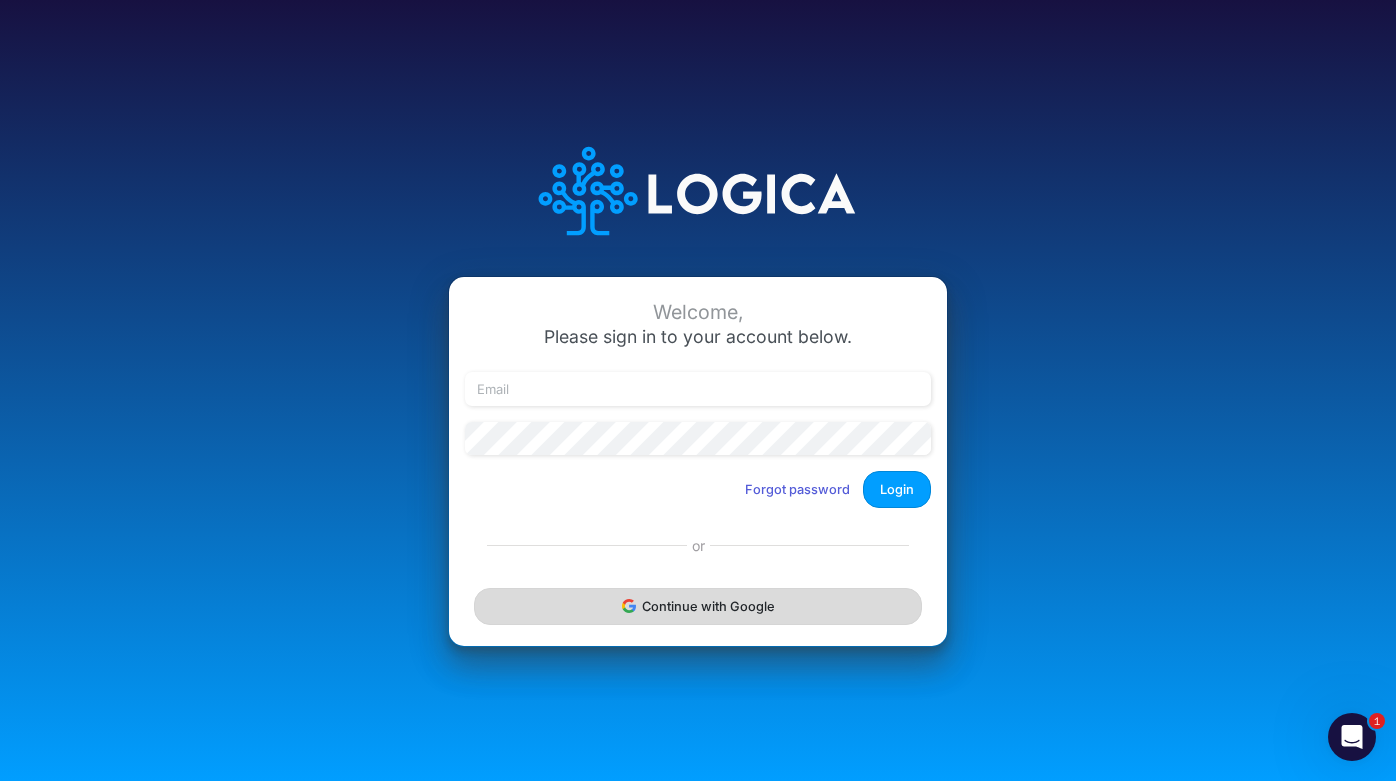 click on "Continue with Google" at bounding box center (698, 606) 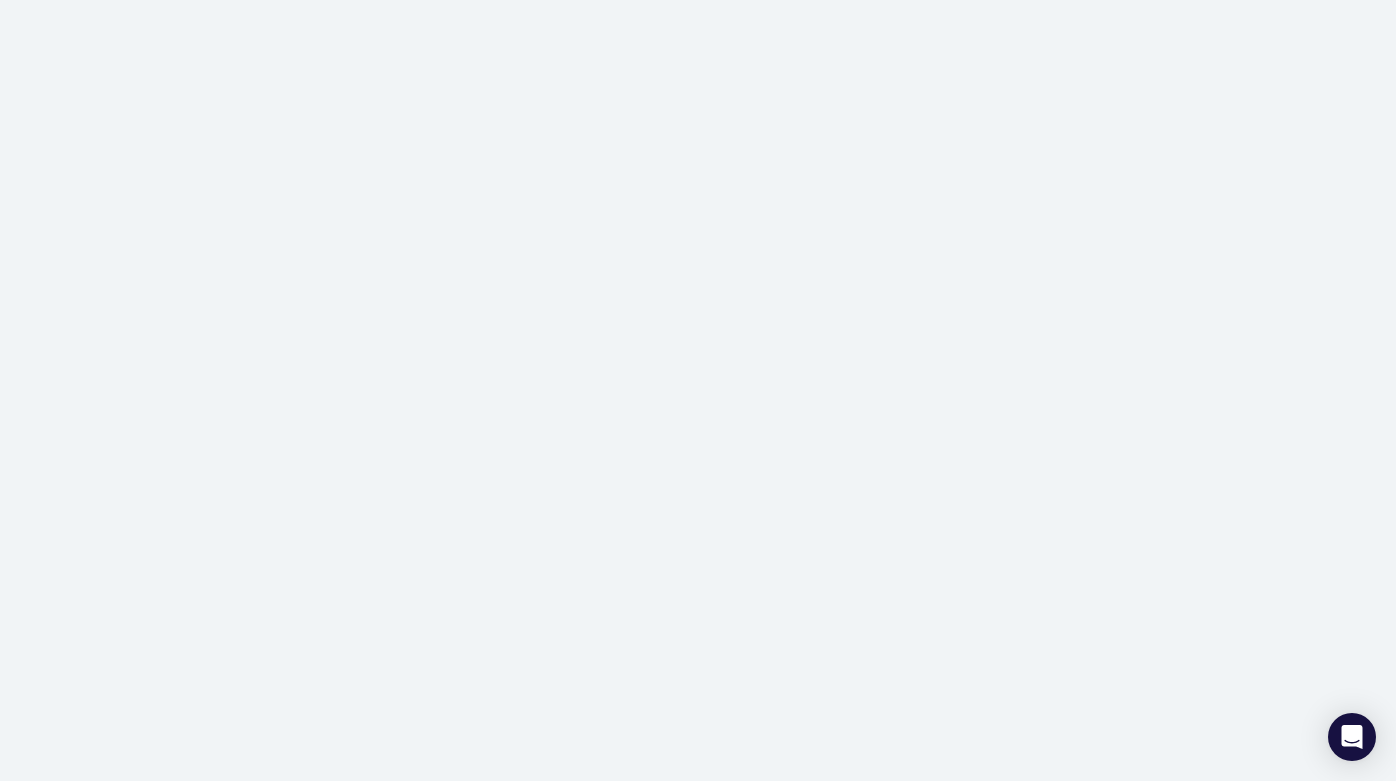 scroll, scrollTop: 0, scrollLeft: 0, axis: both 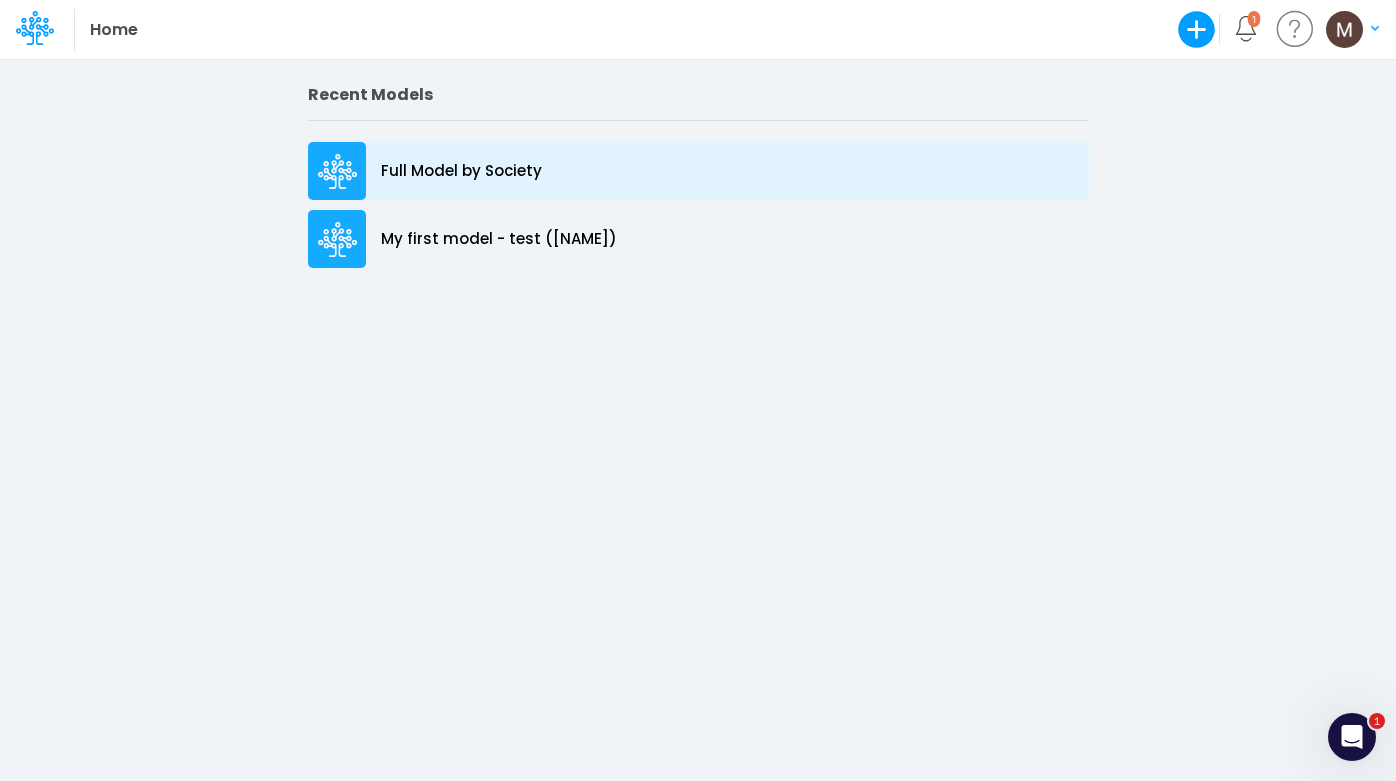 click on "Full Model by Society" at bounding box center (461, 171) 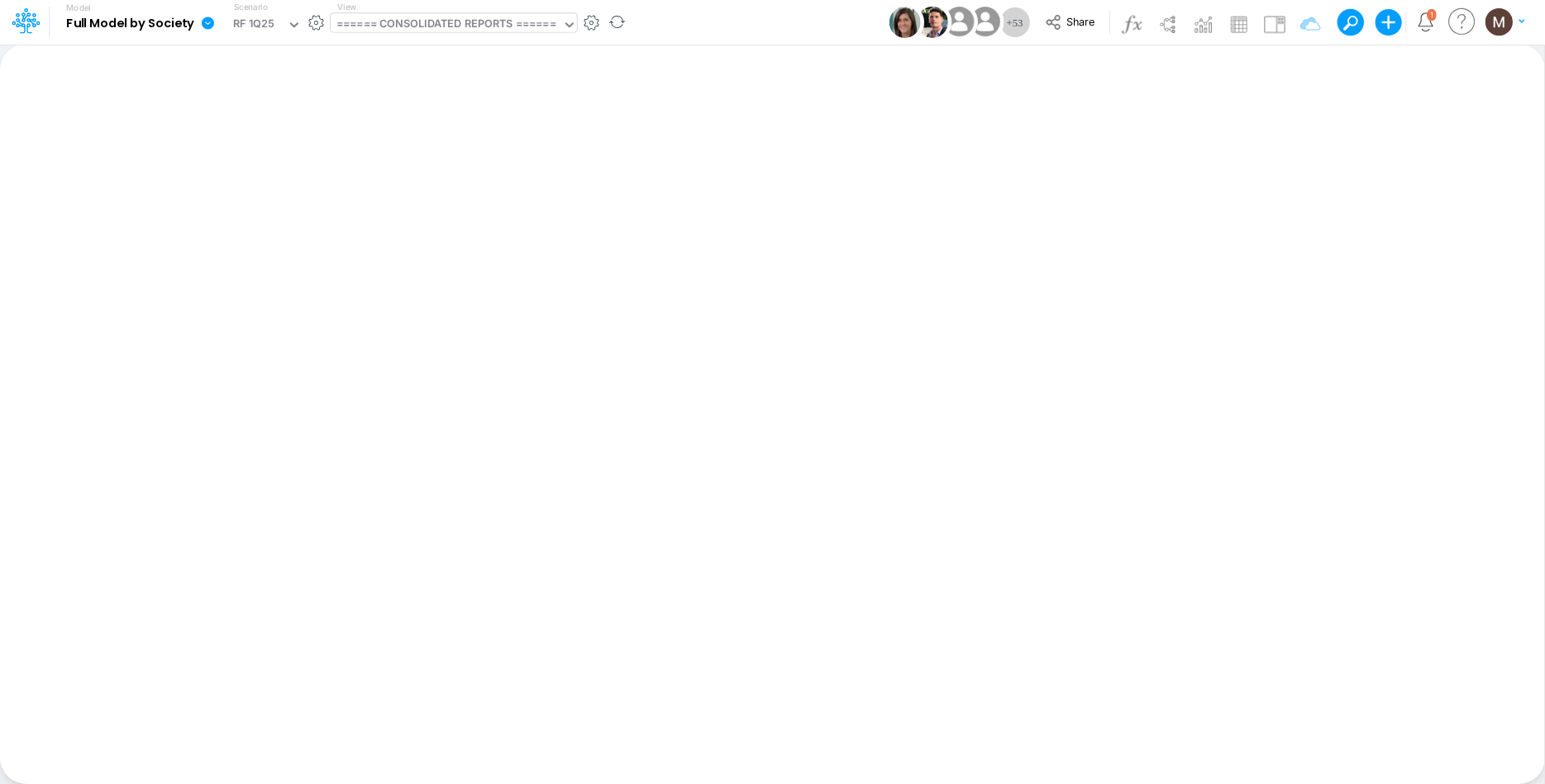 click on "====== CONSOLIDATED REPORTS ======" at bounding box center [446, 25] 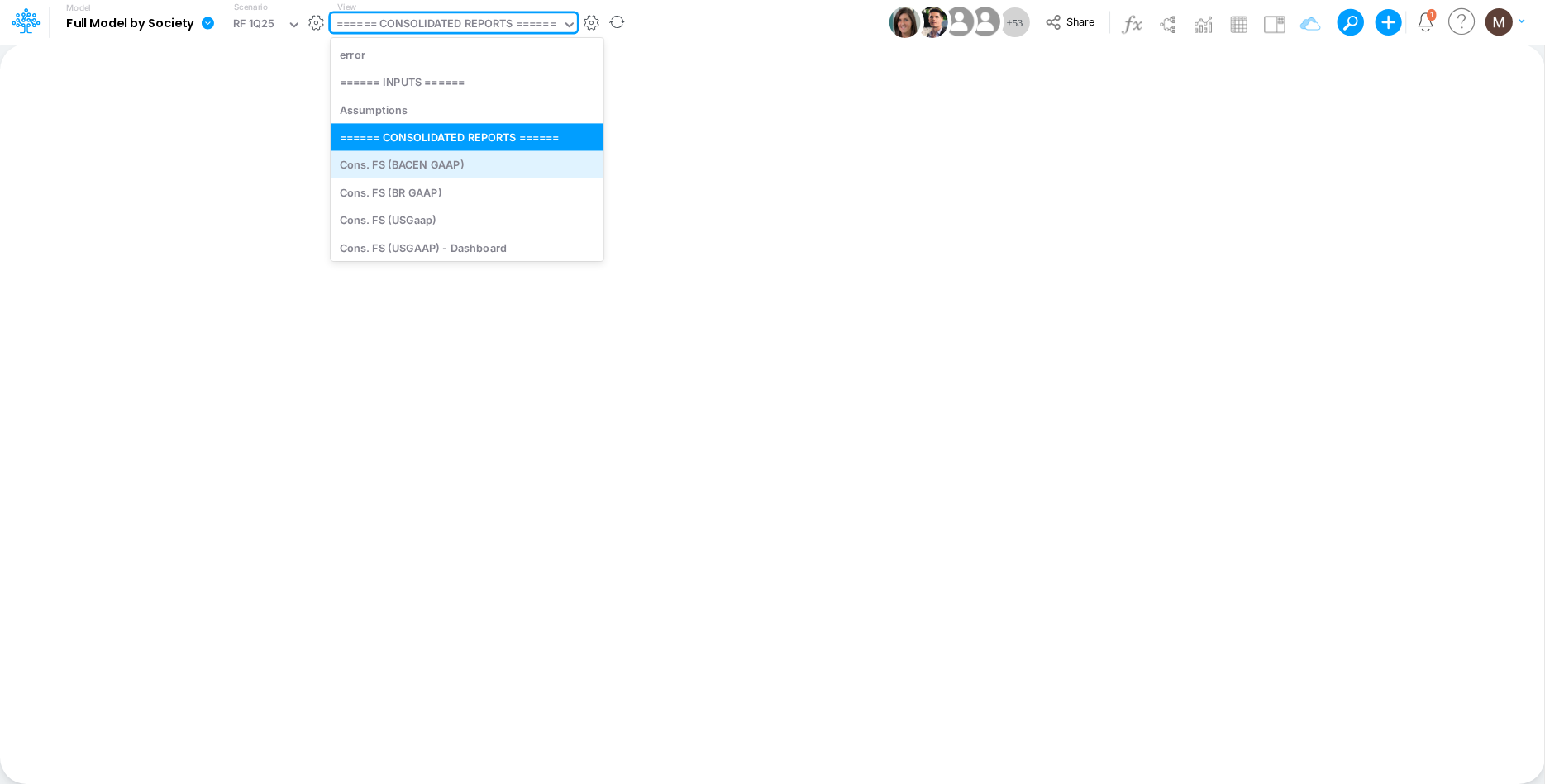 click on "Cons. FS (BACEN GAAP)" at bounding box center (467, 164) 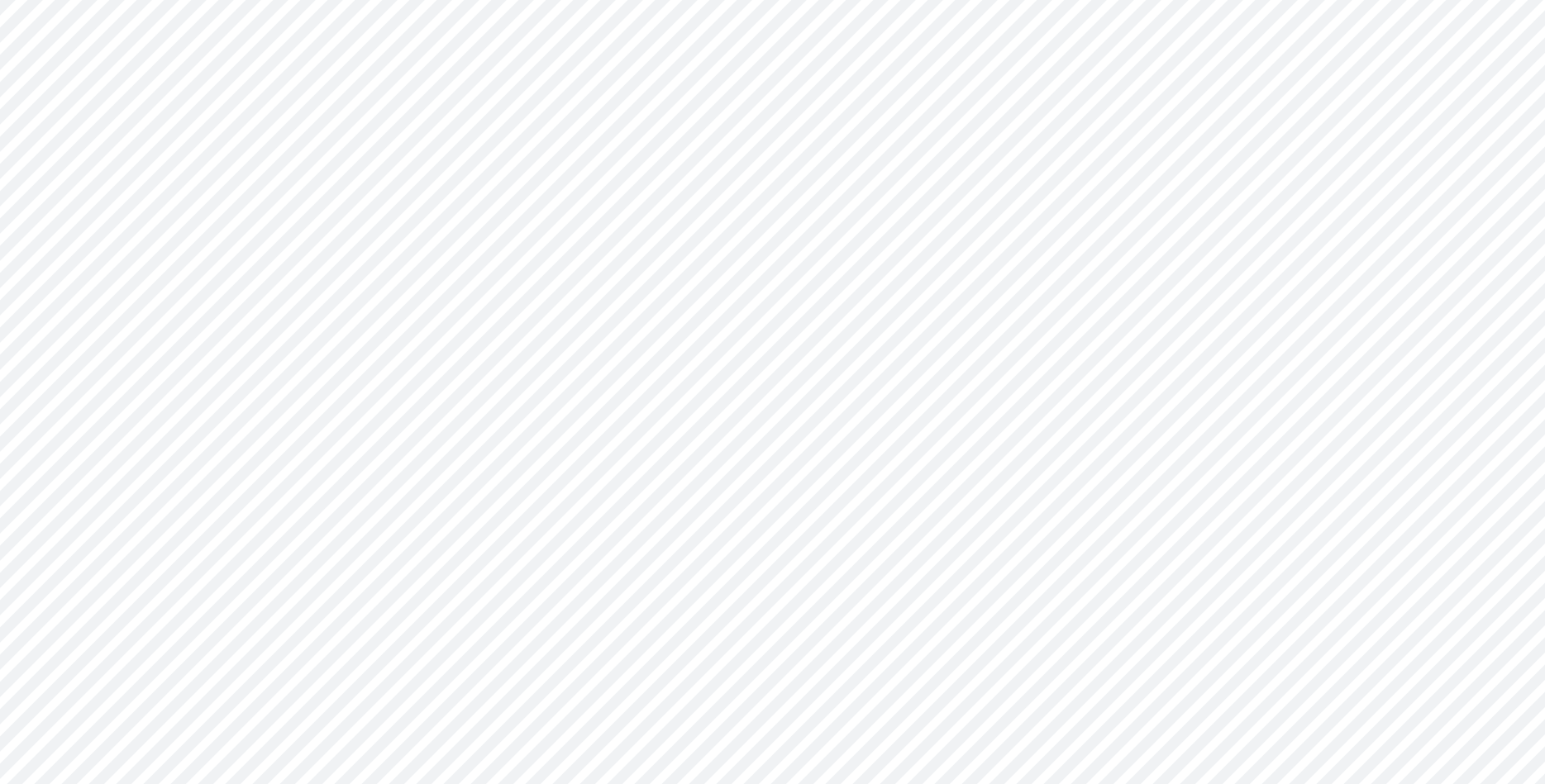 scroll, scrollTop: 0, scrollLeft: 0, axis: both 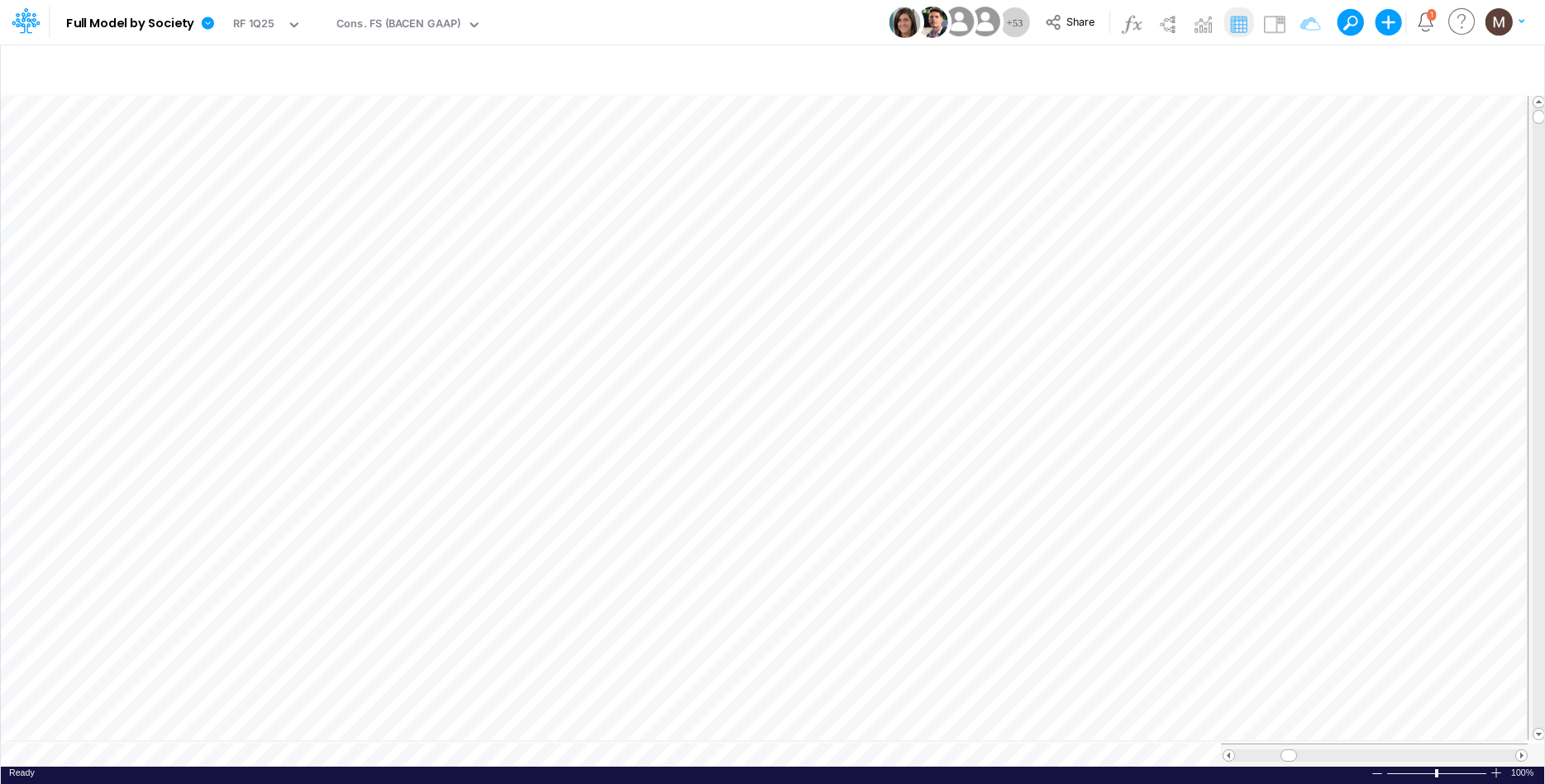 click on "Model Full Model by Society Edit model settings Duplicate Import QuickBooks QuickBooks Online Data Export Excel View model info Scenario   RF 1Q25 View Cons. FS (BACEN GAAP) + 53 Share Create new model Blank Model Use a template 1   My profile settings Log out" at bounding box center [772, 22] 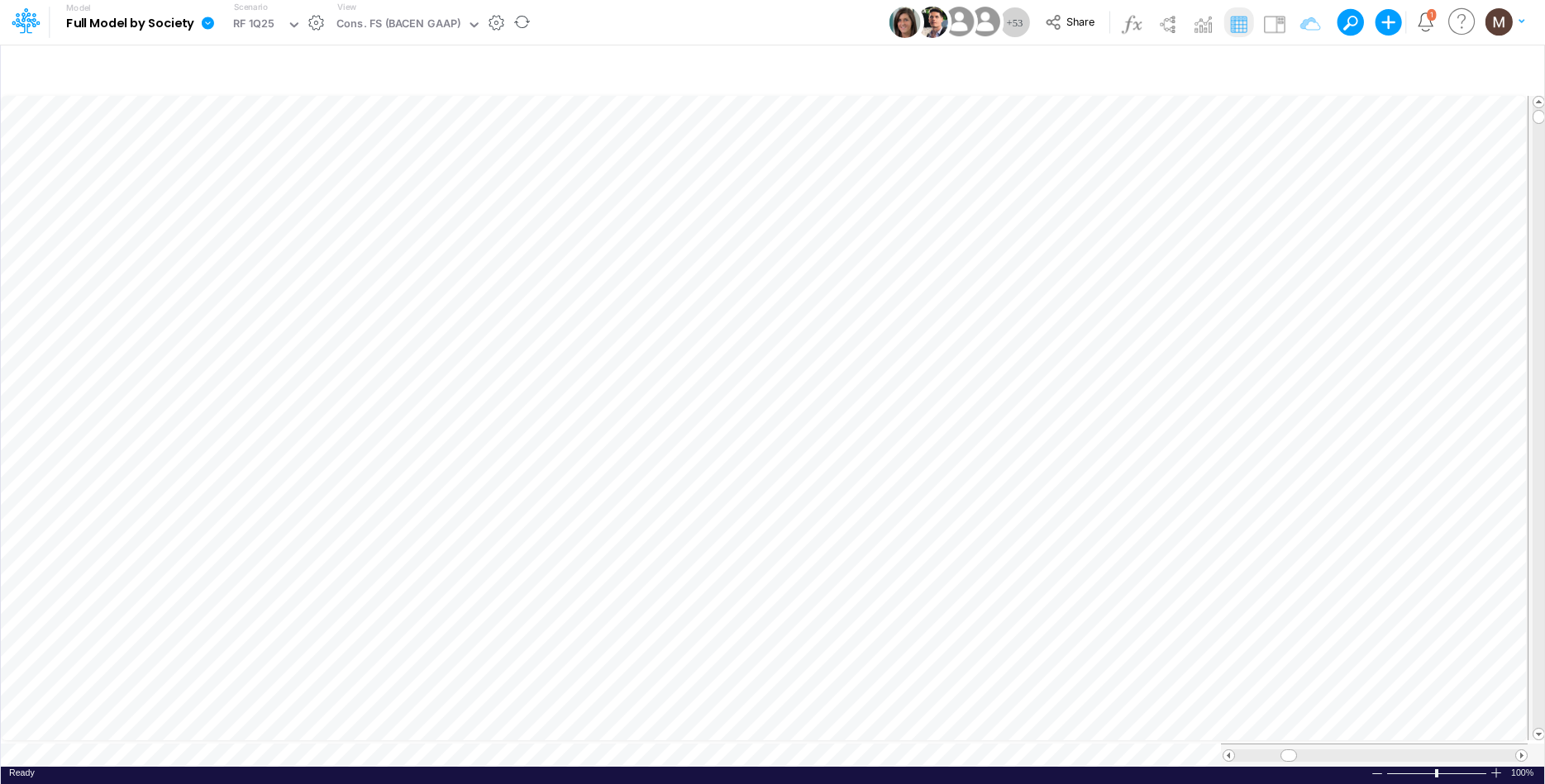 click at bounding box center (207, 23) 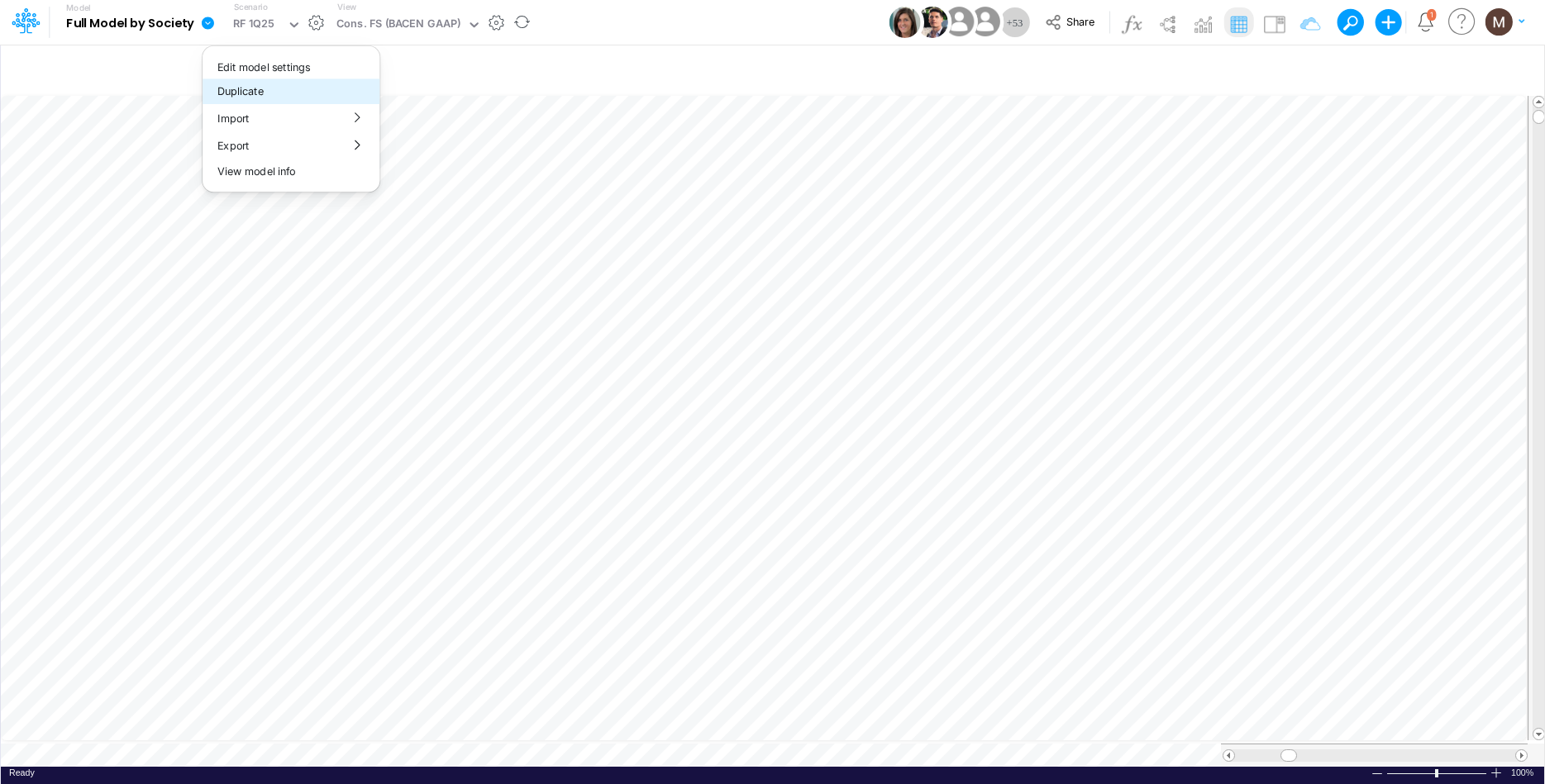 click on "Duplicate" at bounding box center (291, 91) 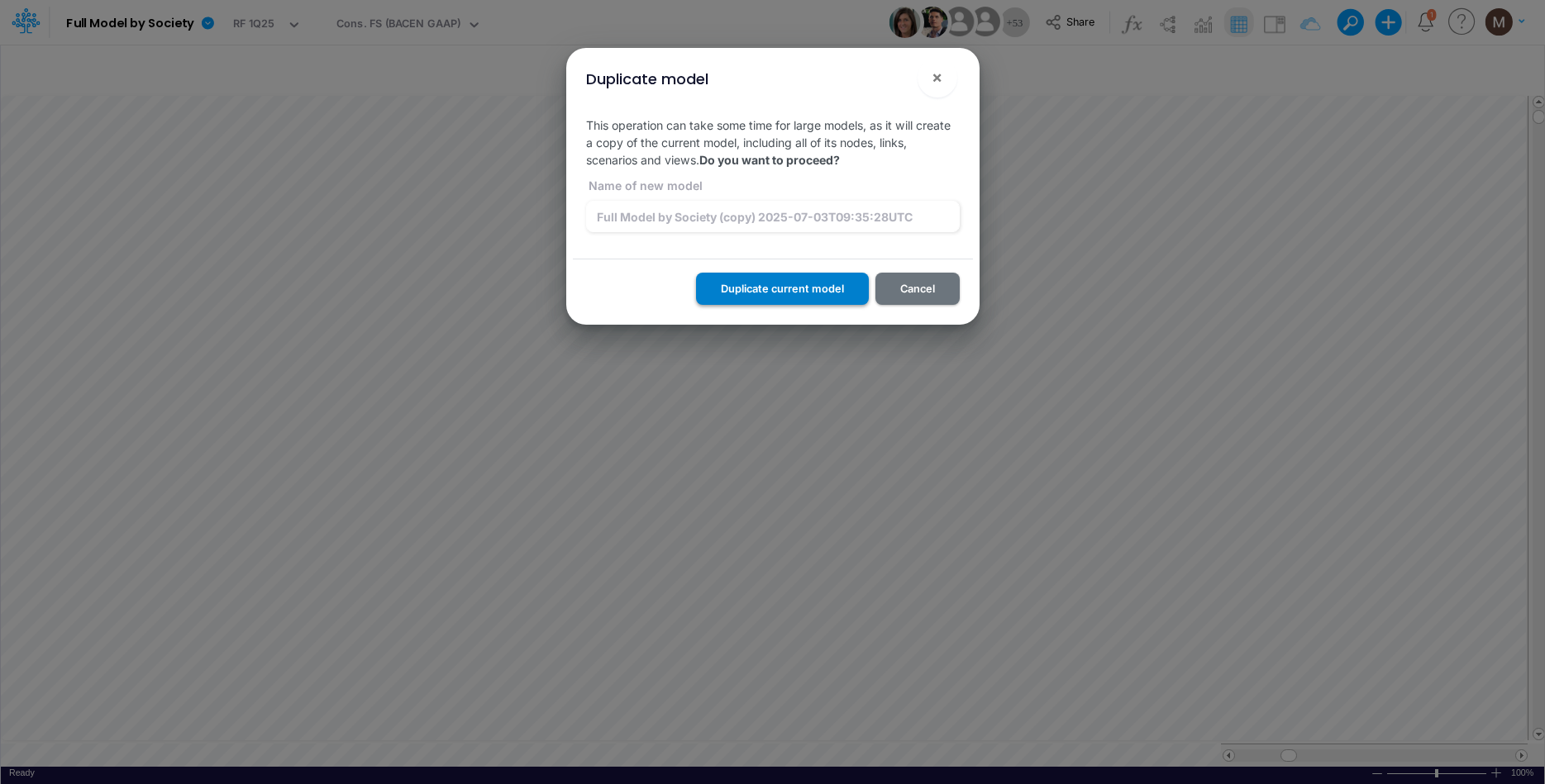 click on "Duplicate current model" at bounding box center (782, 288) 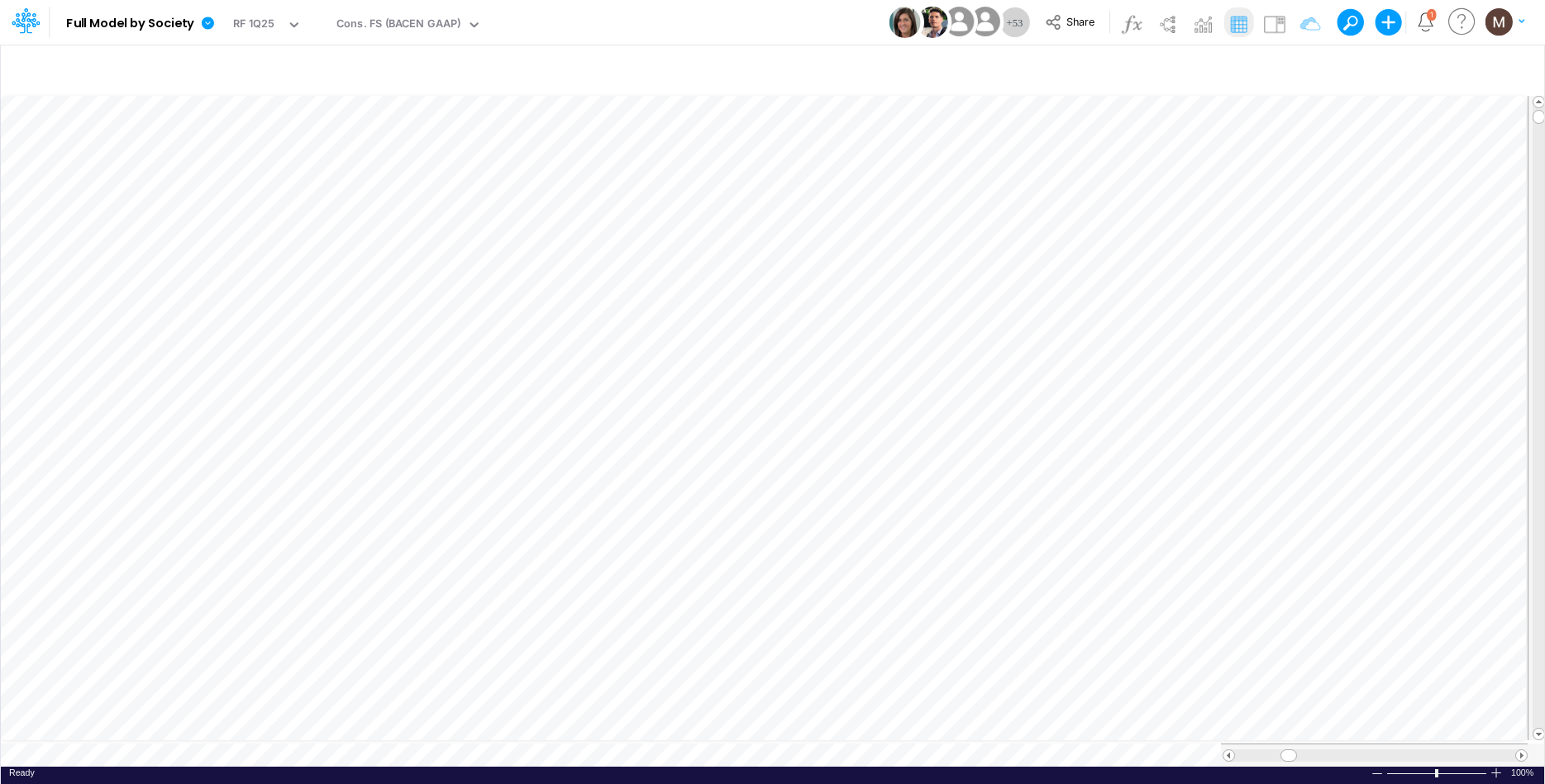 scroll, scrollTop: 8, scrollLeft: 0, axis: vertical 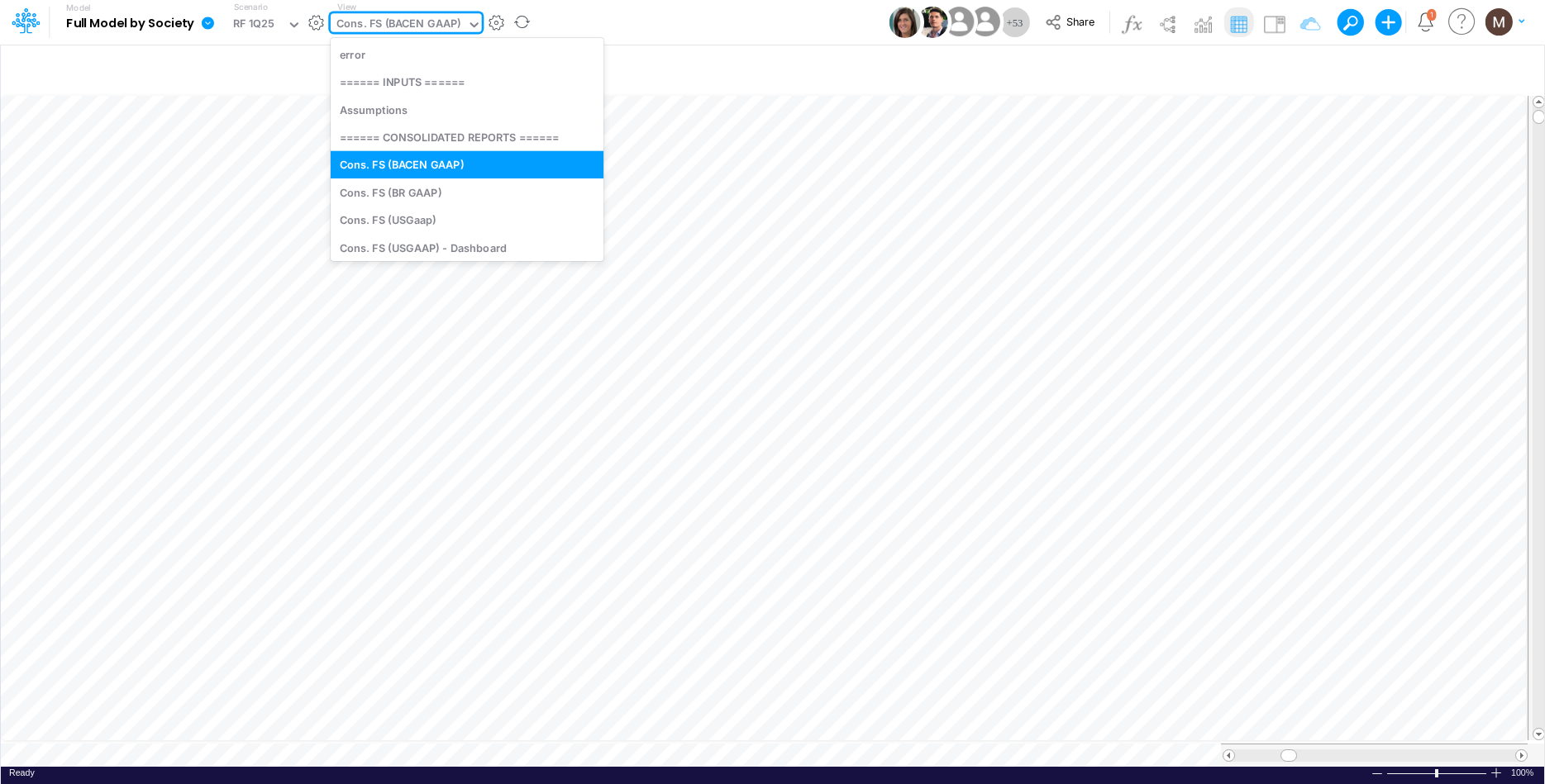 click at bounding box center [474, 25] 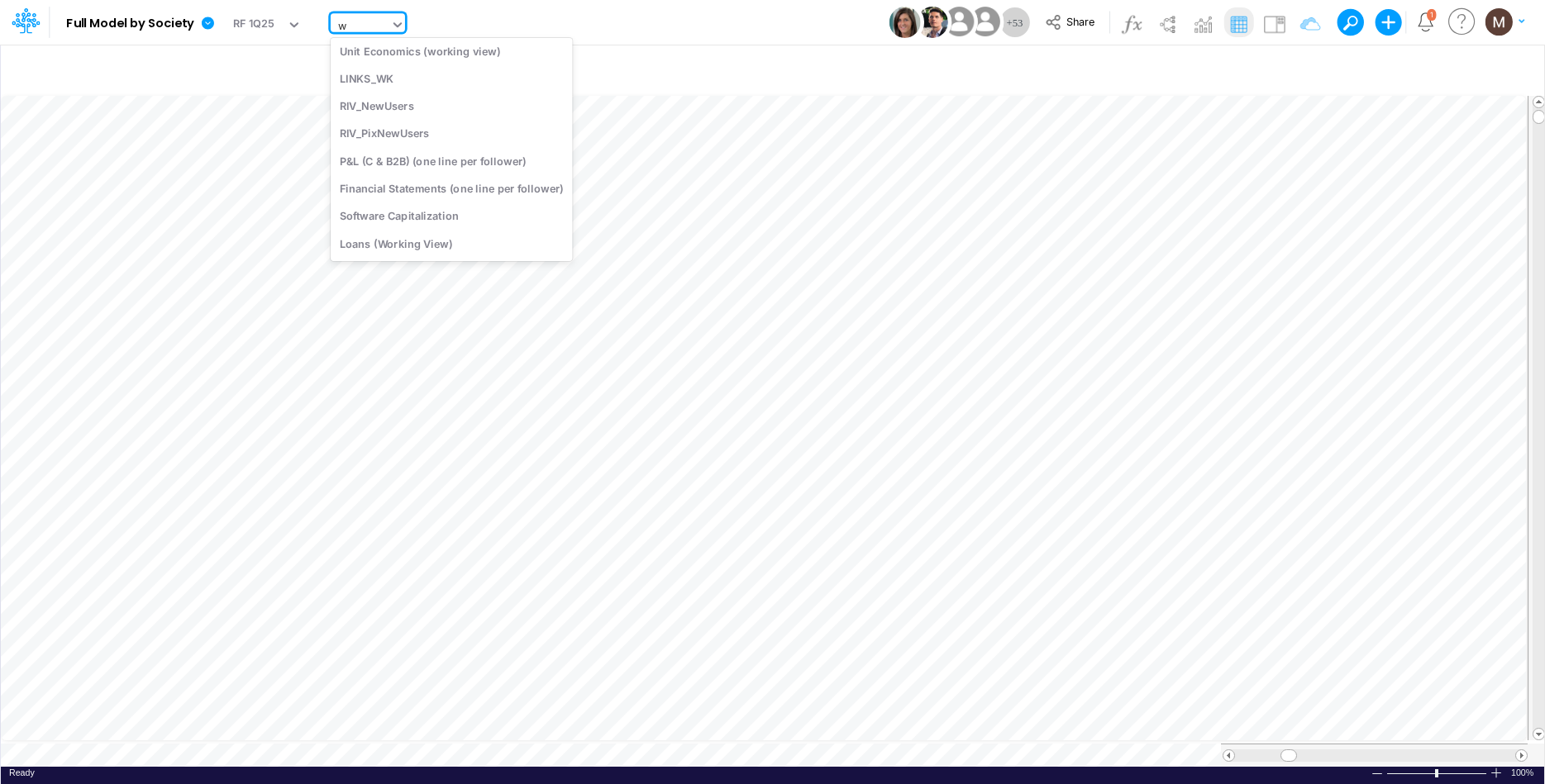 scroll, scrollTop: 0, scrollLeft: 0, axis: both 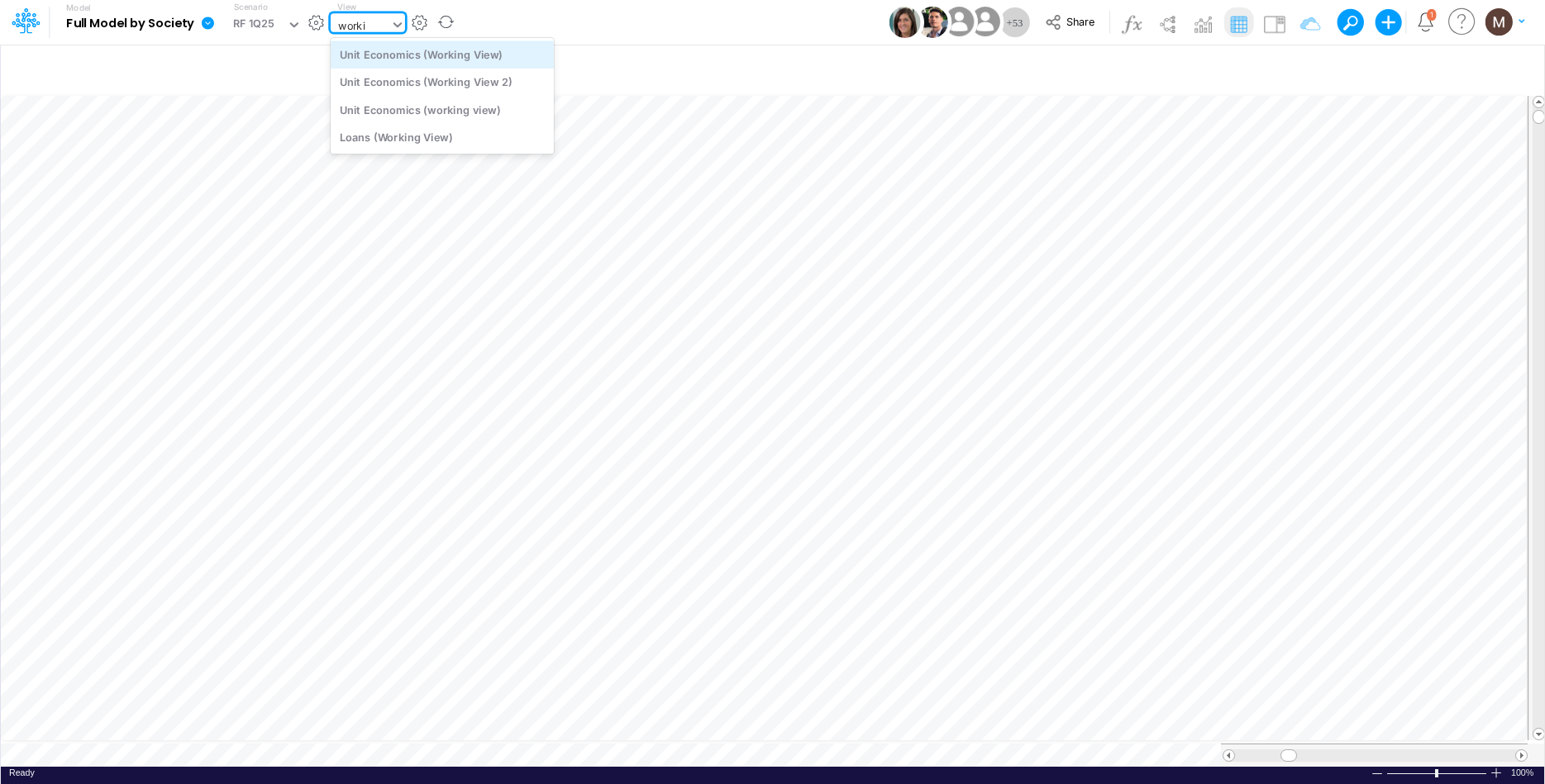 click on "Unit Economics (working view)" at bounding box center (442, 54) 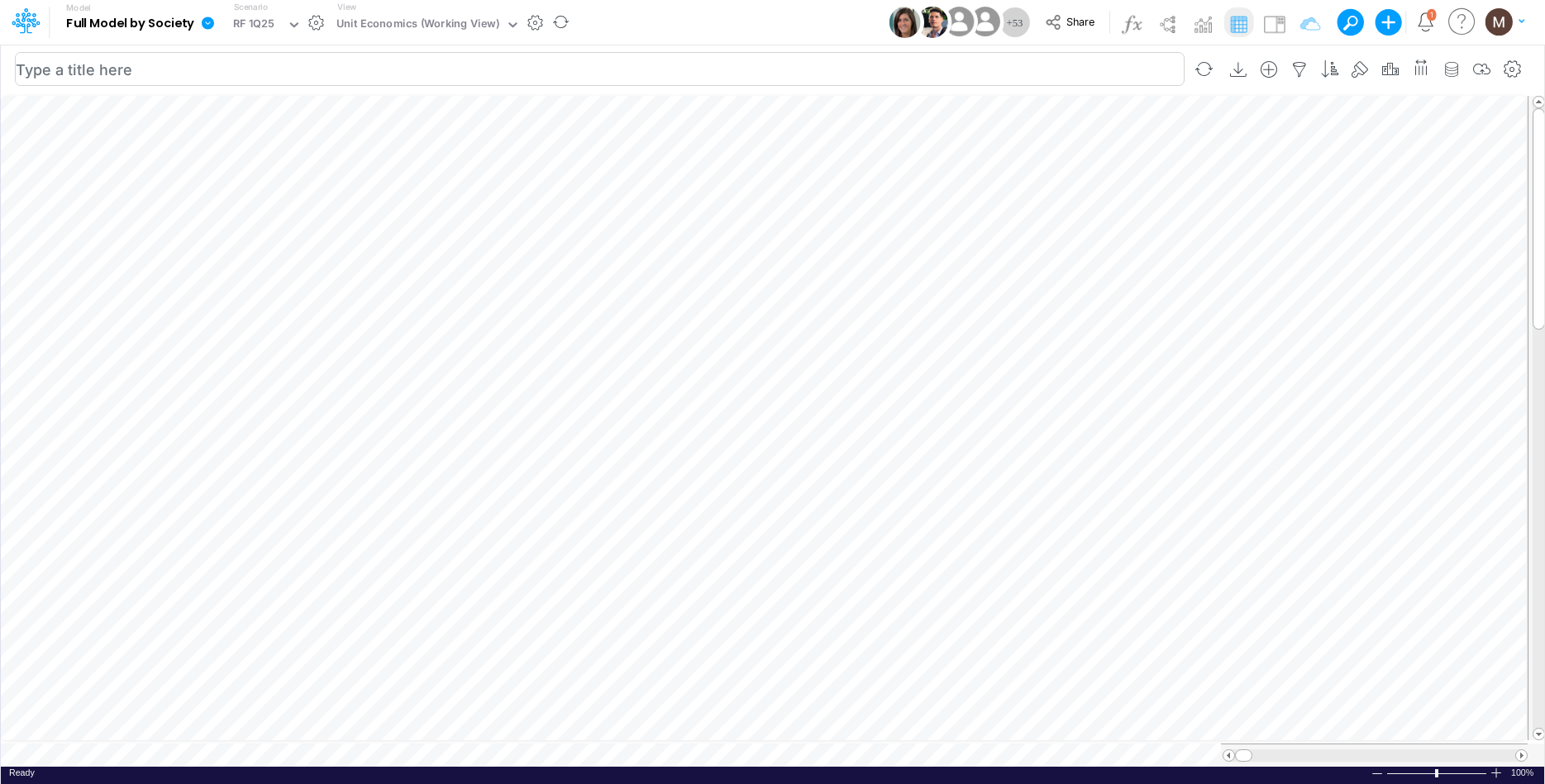 click at bounding box center (599, 69) 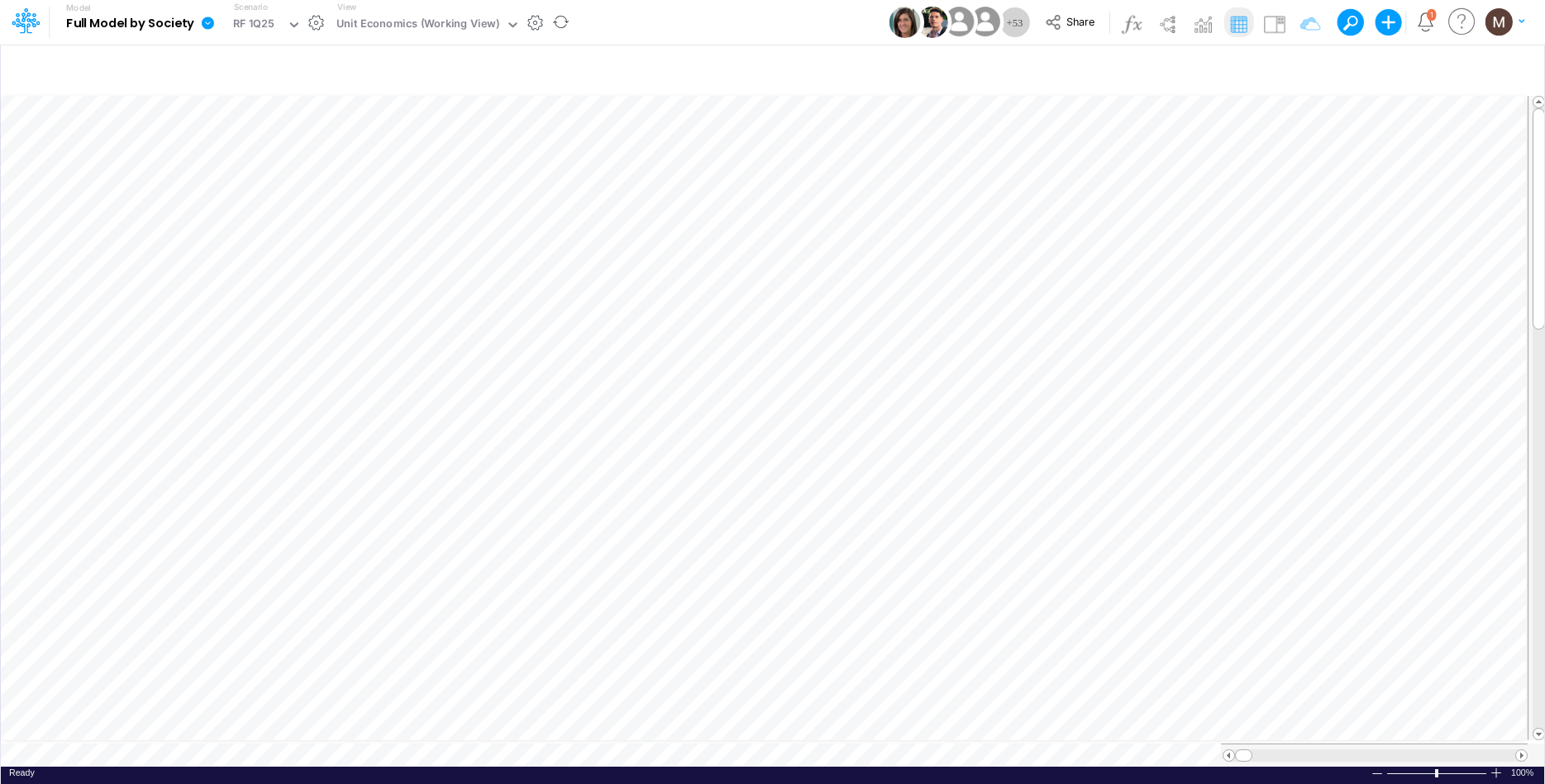 click on "Model Full Model by Society Edit model settings Duplicate Import QuickBooks QuickBooks Online Data Export Excel View model info Scenario   RF 1Q25 View Unit Economics (Working View) + 53 Share Create new model Blank Model Use a template 1   My profile settings Log out" at bounding box center (772, 22) 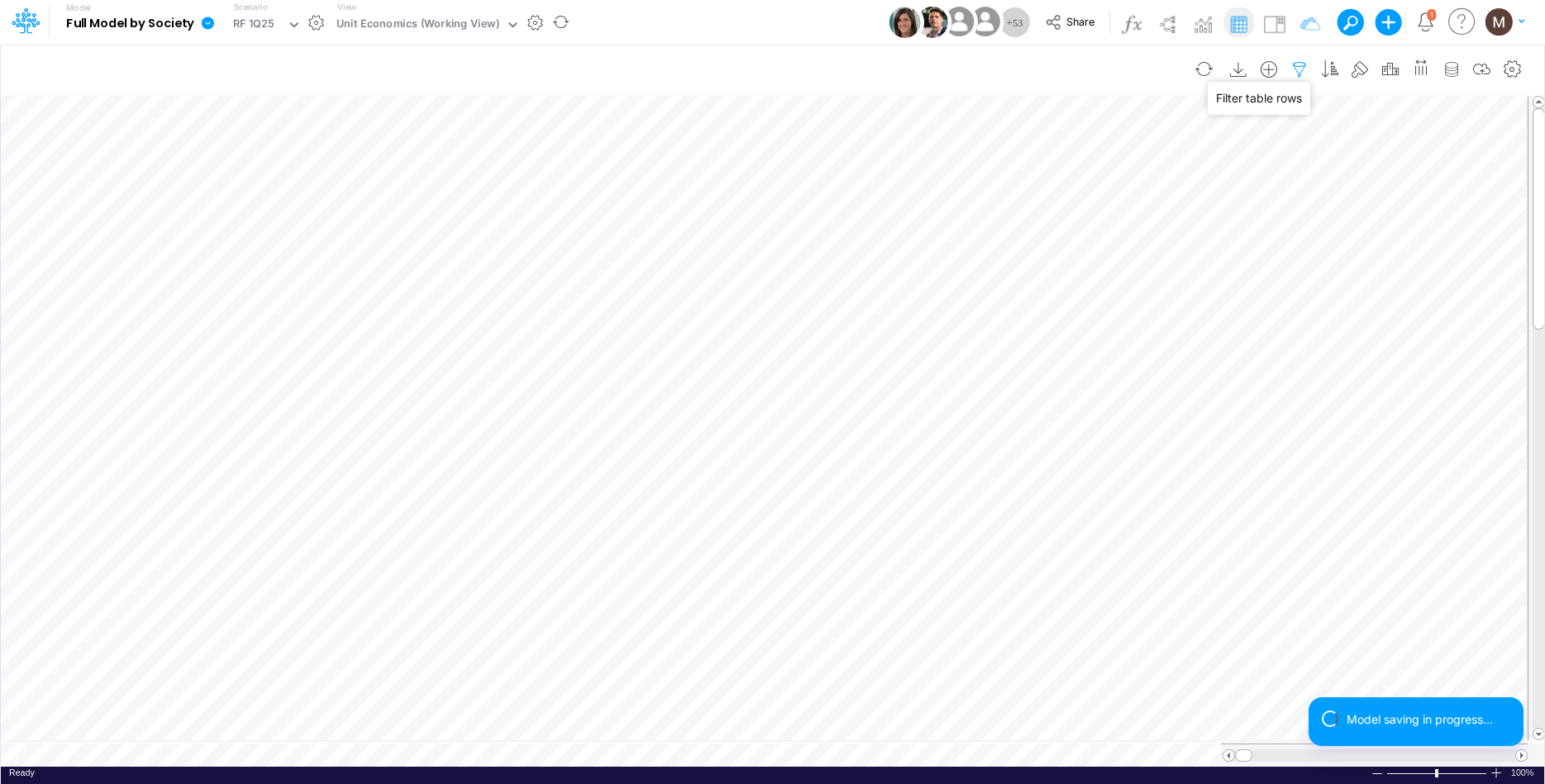 click at bounding box center [1299, 69] 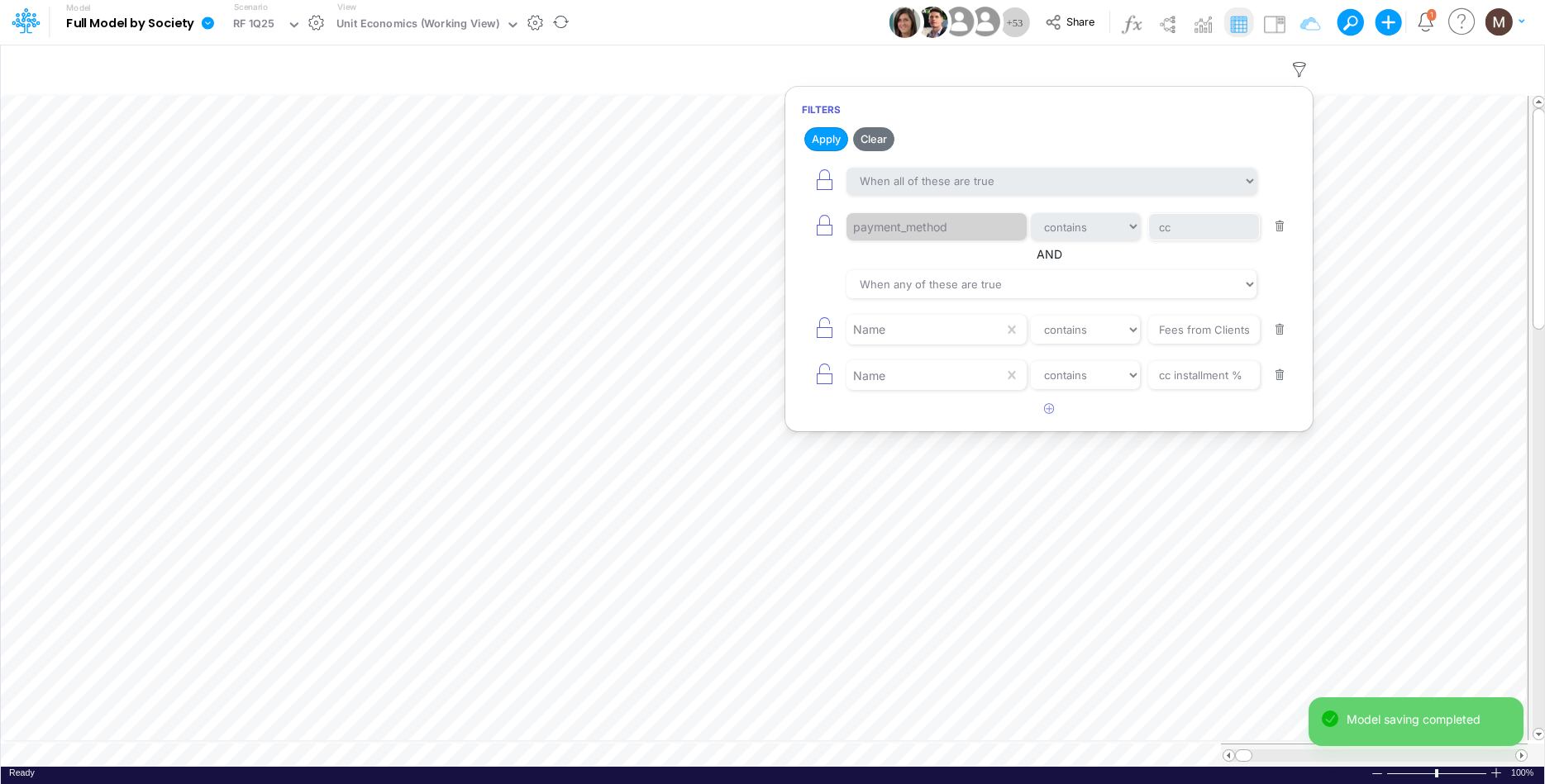click on "payment_method" at bounding box center [937, 227] 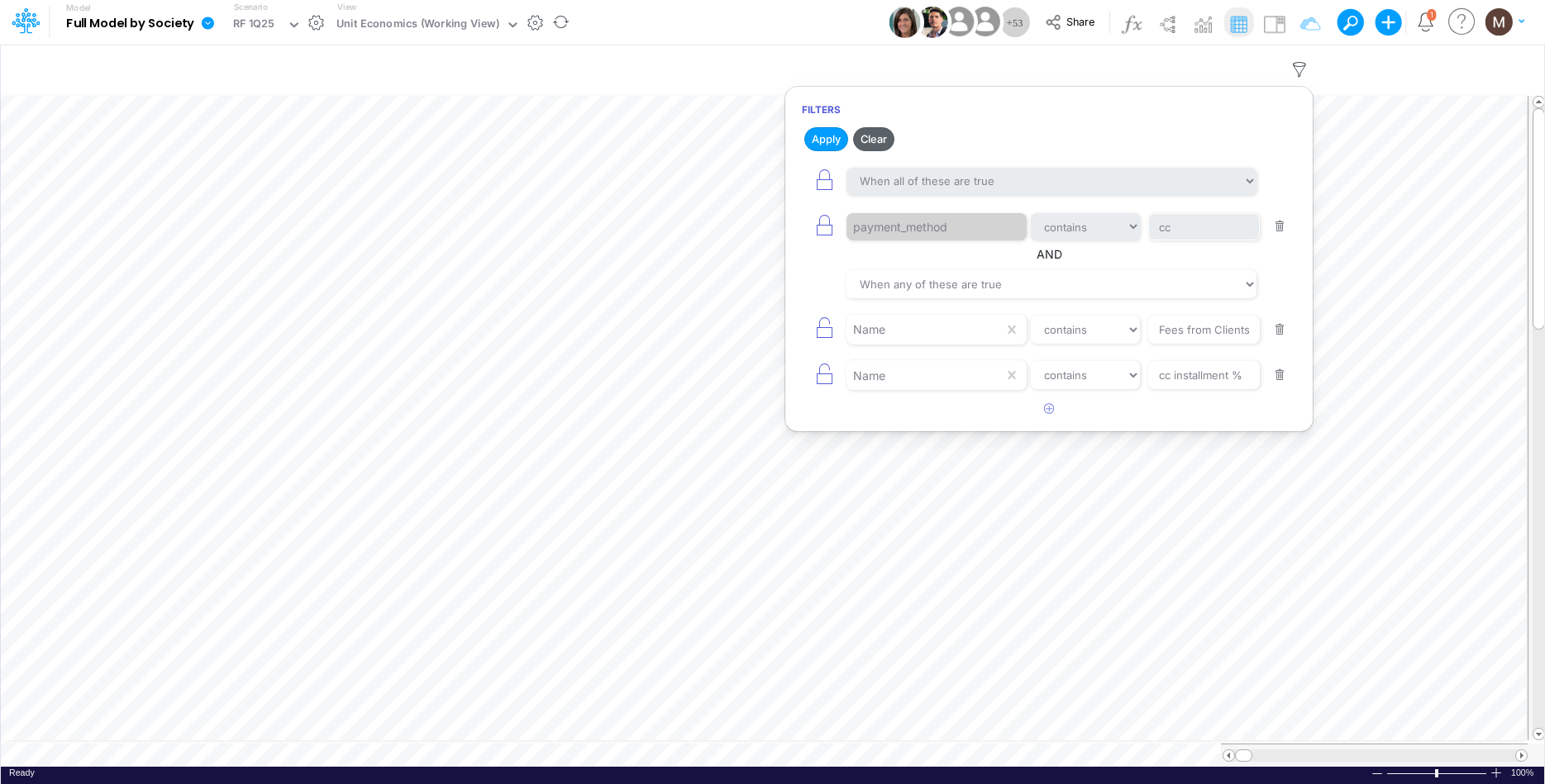 click on "Clear" at bounding box center [874, 139] 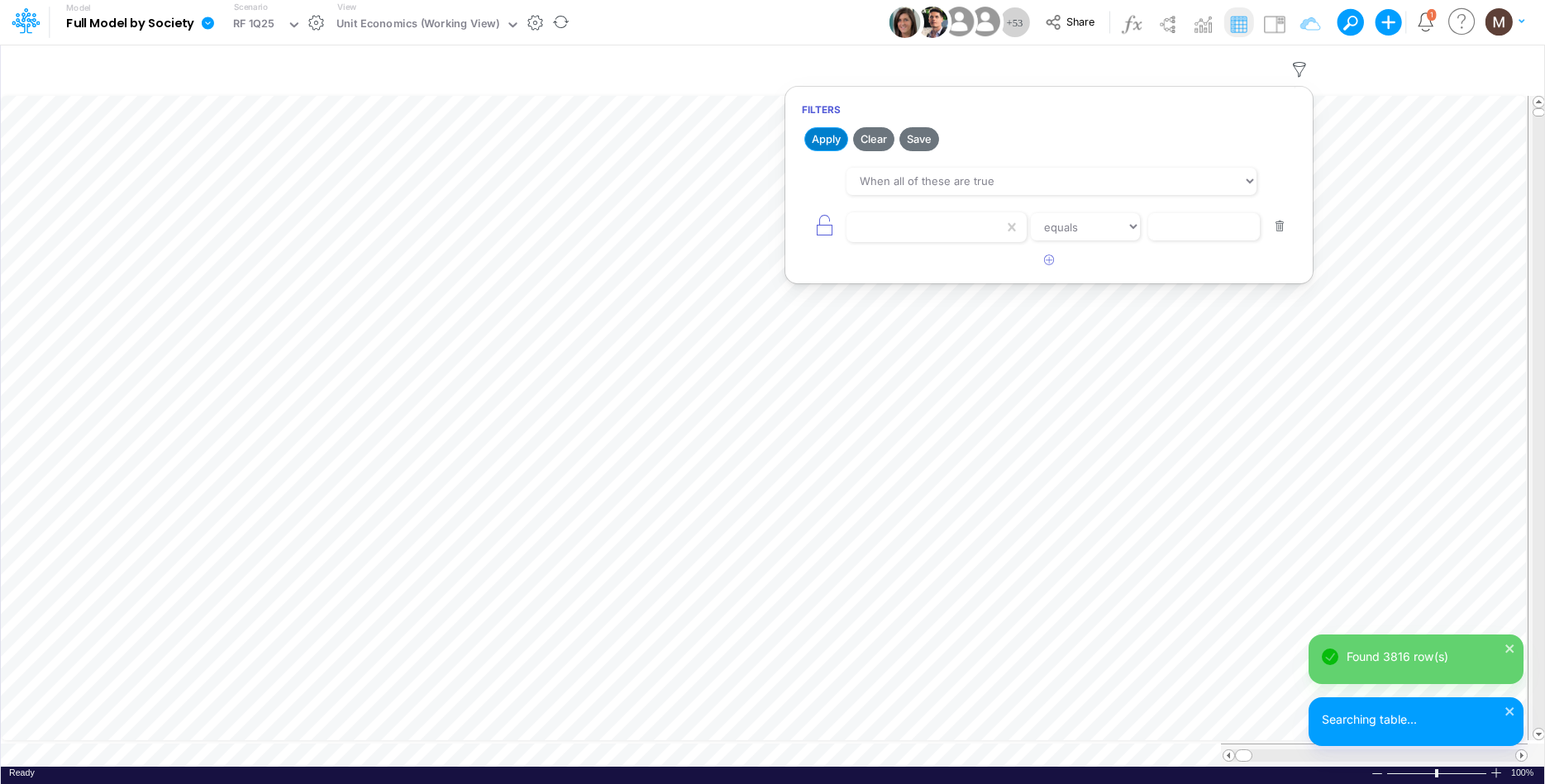 click on "Apply" at bounding box center [826, 139] 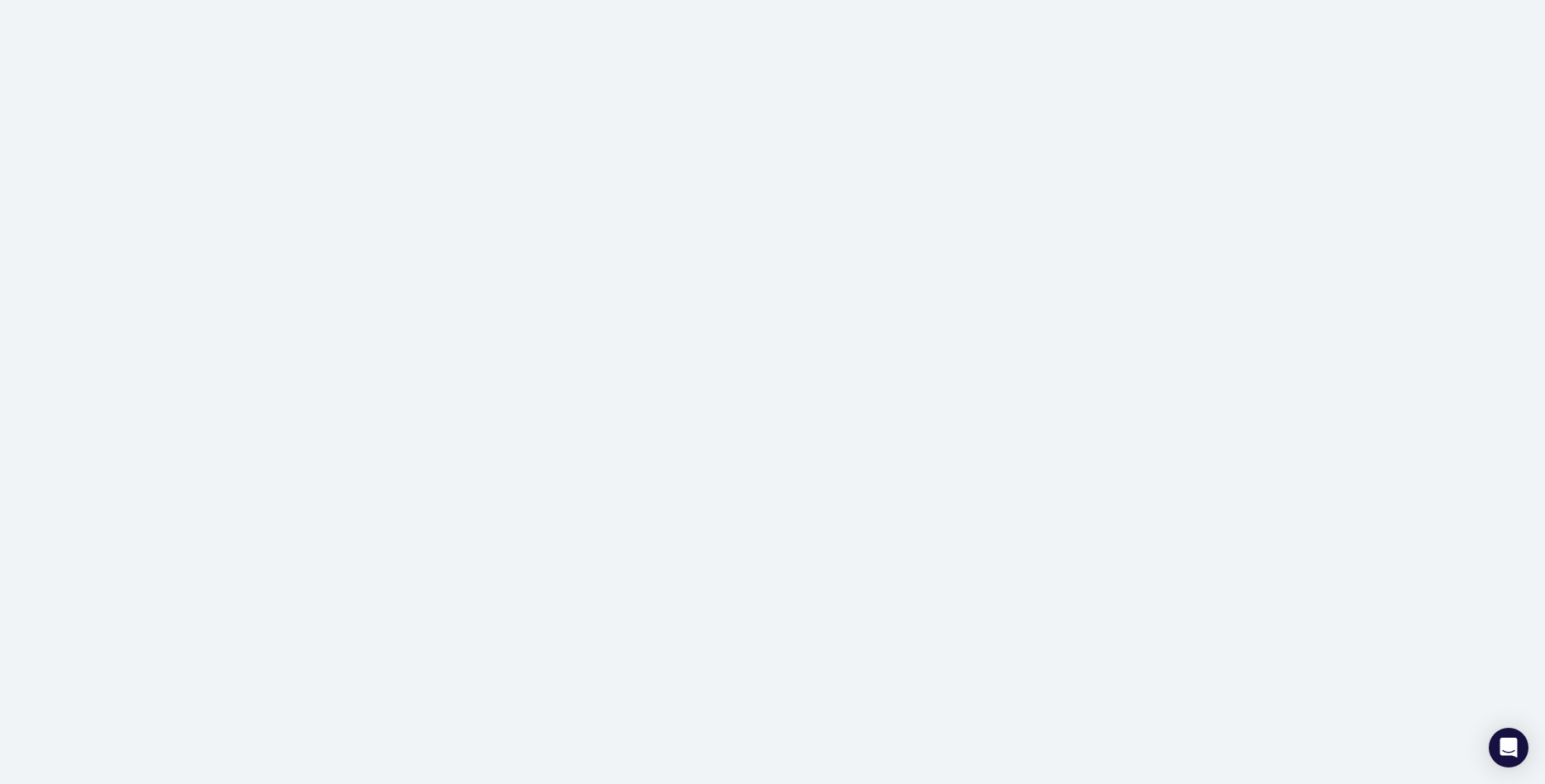scroll, scrollTop: 0, scrollLeft: 0, axis: both 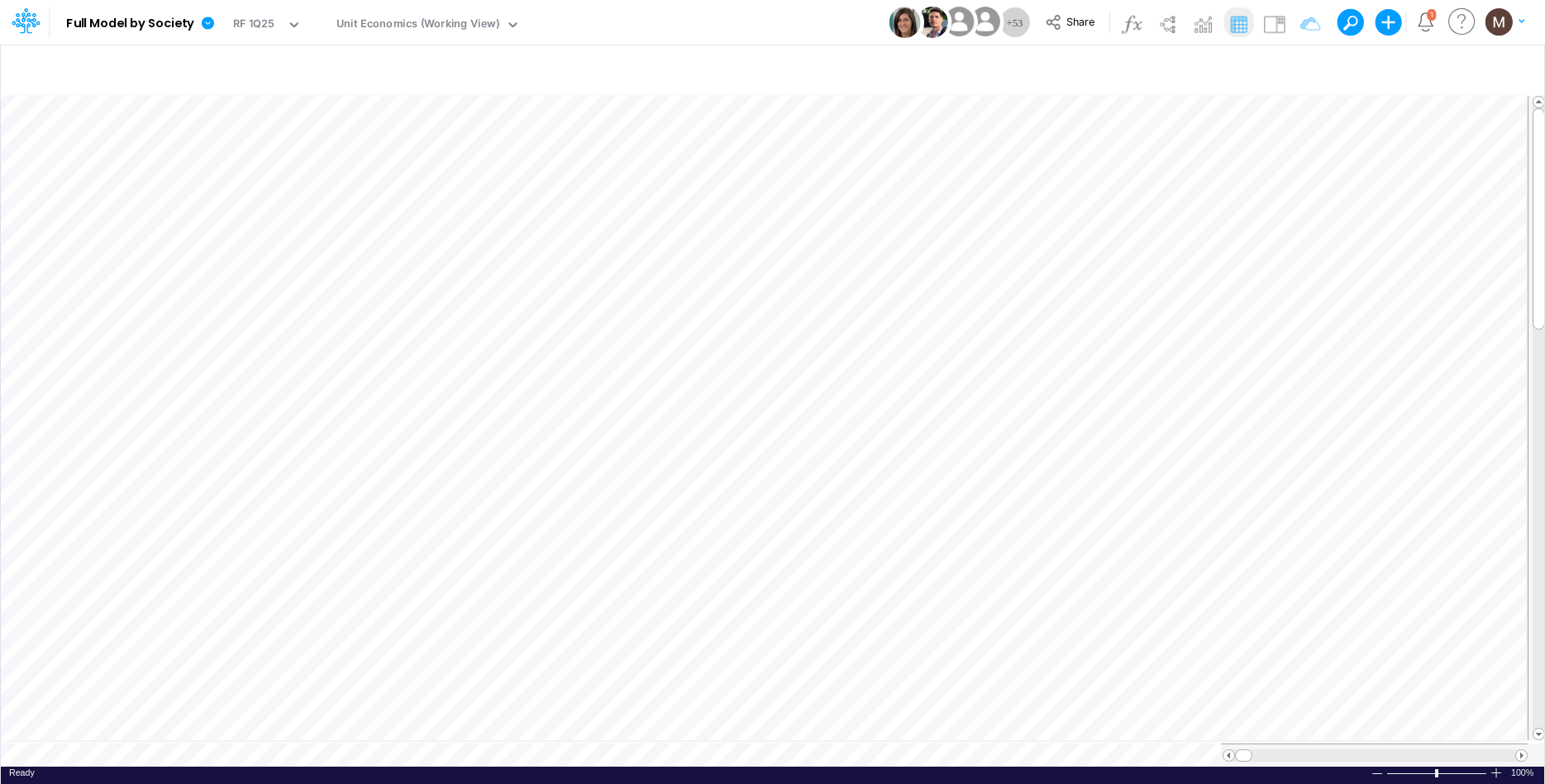 click on "Model Full Model by Society Edit model settings Duplicate Import QuickBooks QuickBooks Online Data Export Excel View model info Scenario   RF 1Q25 View Unit Economics (Working View) + 53 Share Create new model Blank Model Use a template 1   My profile settings Log out" at bounding box center [772, 22] 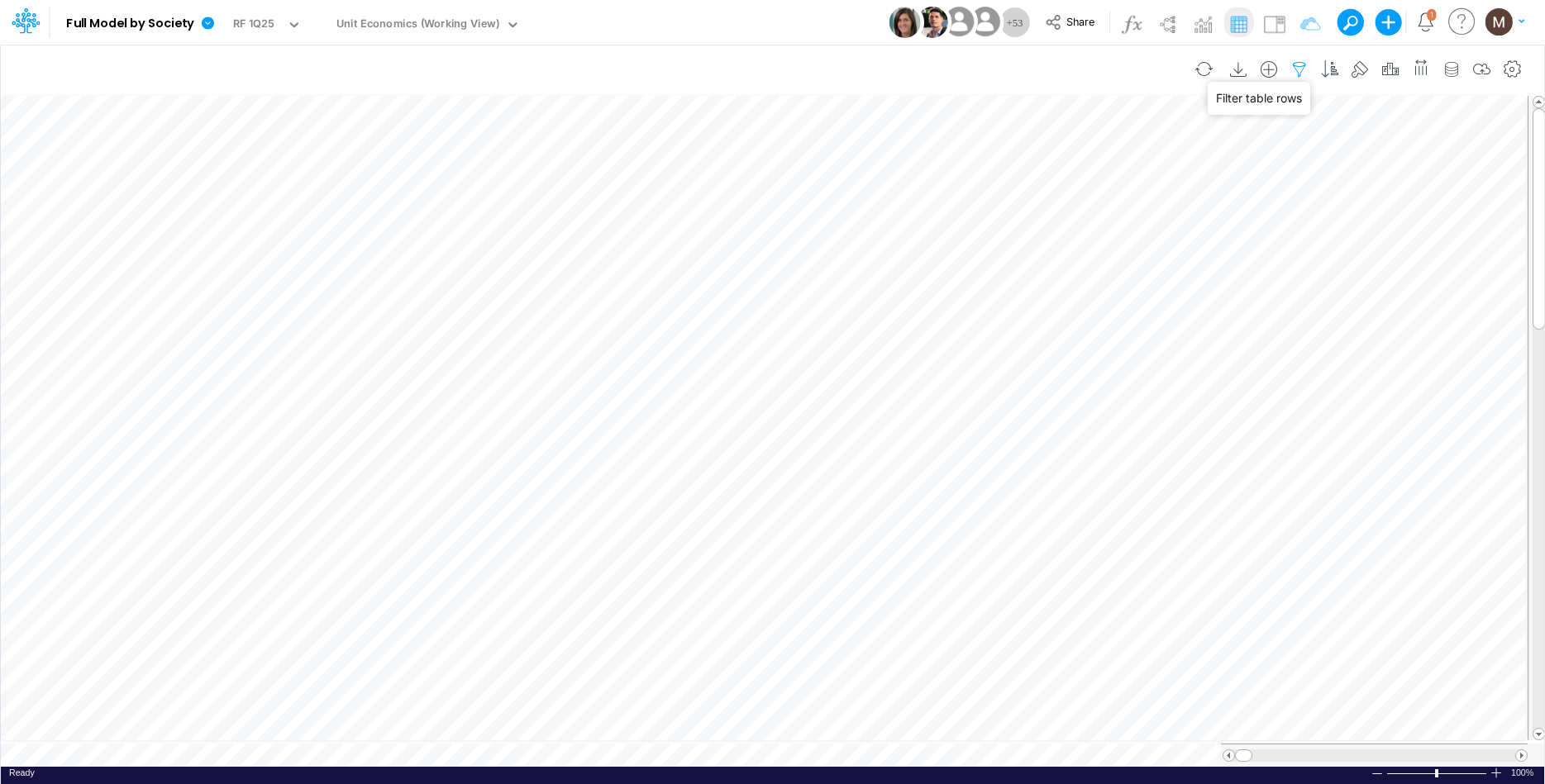click at bounding box center (1299, 69) 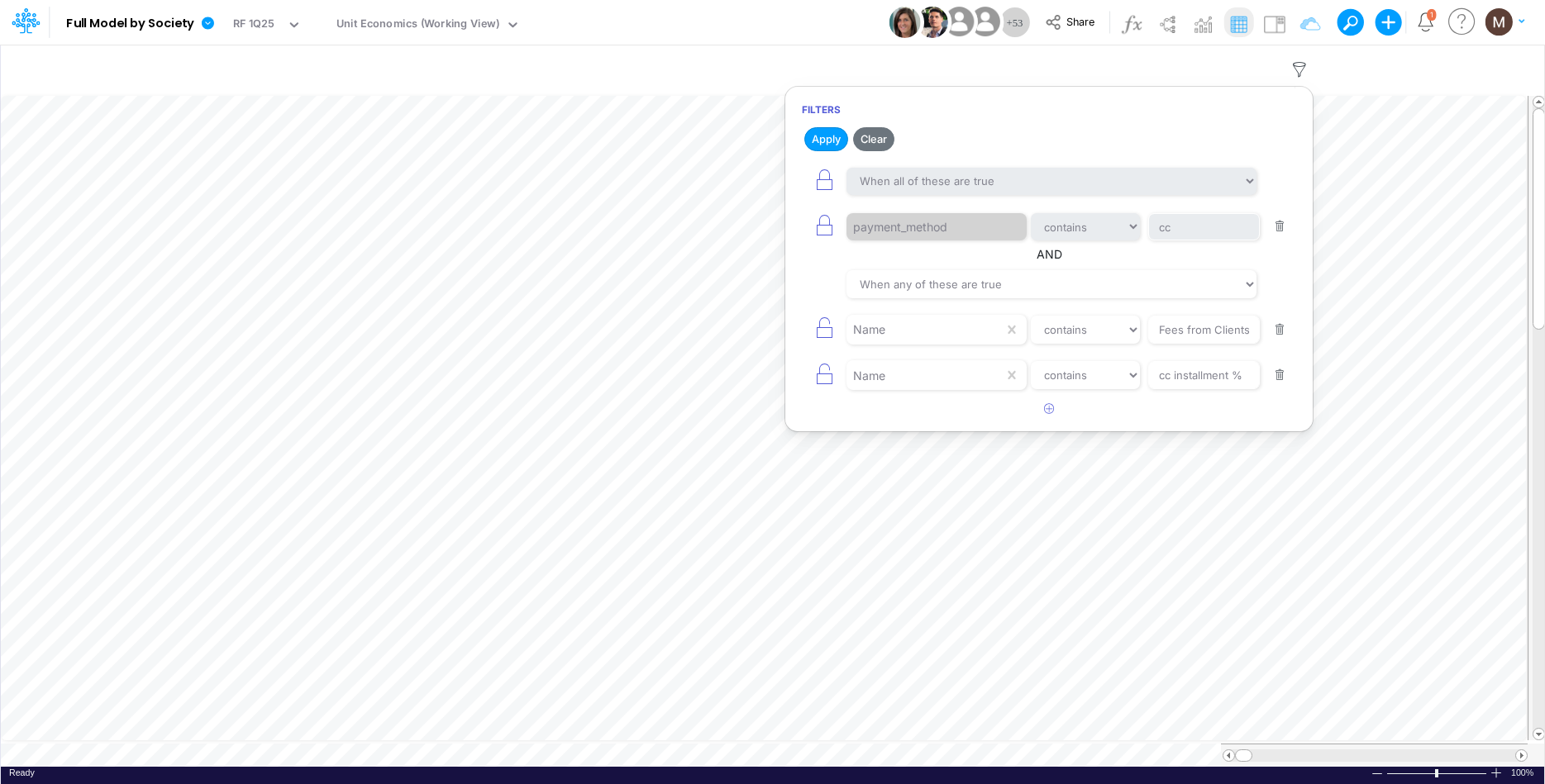 click on "Model Full Model by Society Edit model settings Duplicate Import QuickBooks QuickBooks Online Data Export Excel View model info Scenario   RF 1Q25 View Unit Economics (Working View) + 53 Share Create new model Blank Model Use a template 1   My profile settings Log out" at bounding box center [772, 22] 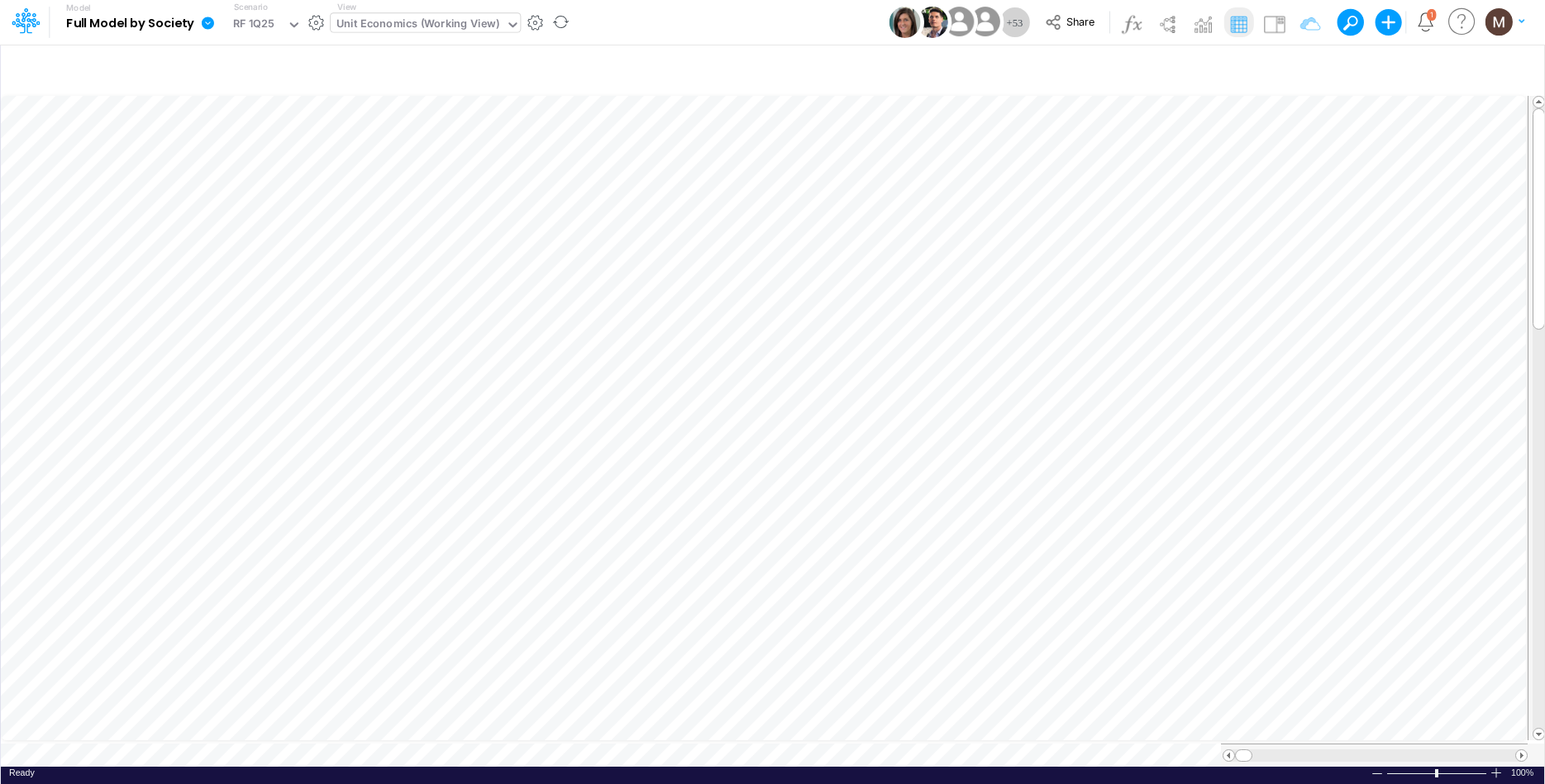 click on "Unit Economics (working view)" at bounding box center [417, 25] 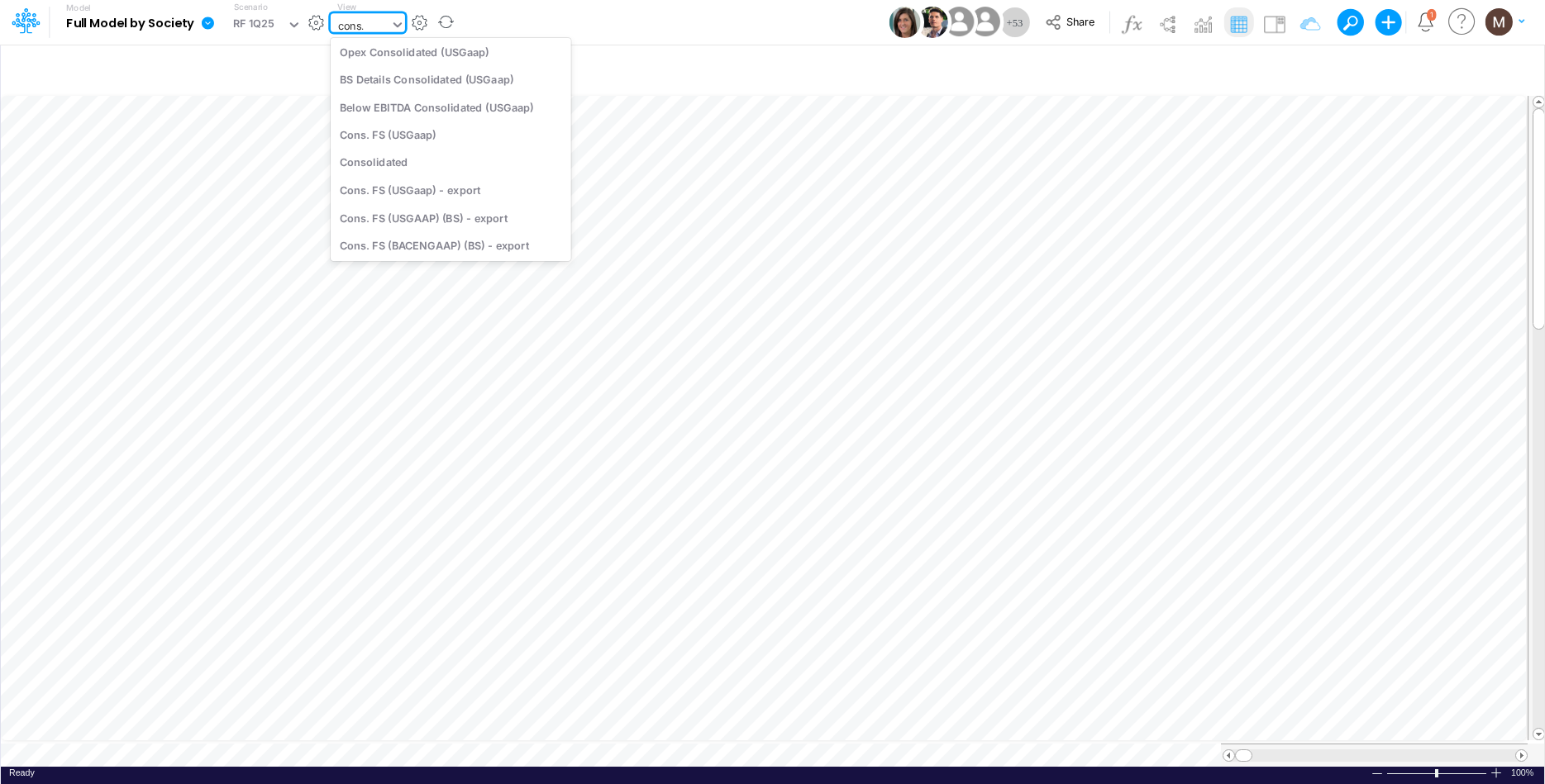 scroll, scrollTop: 156, scrollLeft: 0, axis: vertical 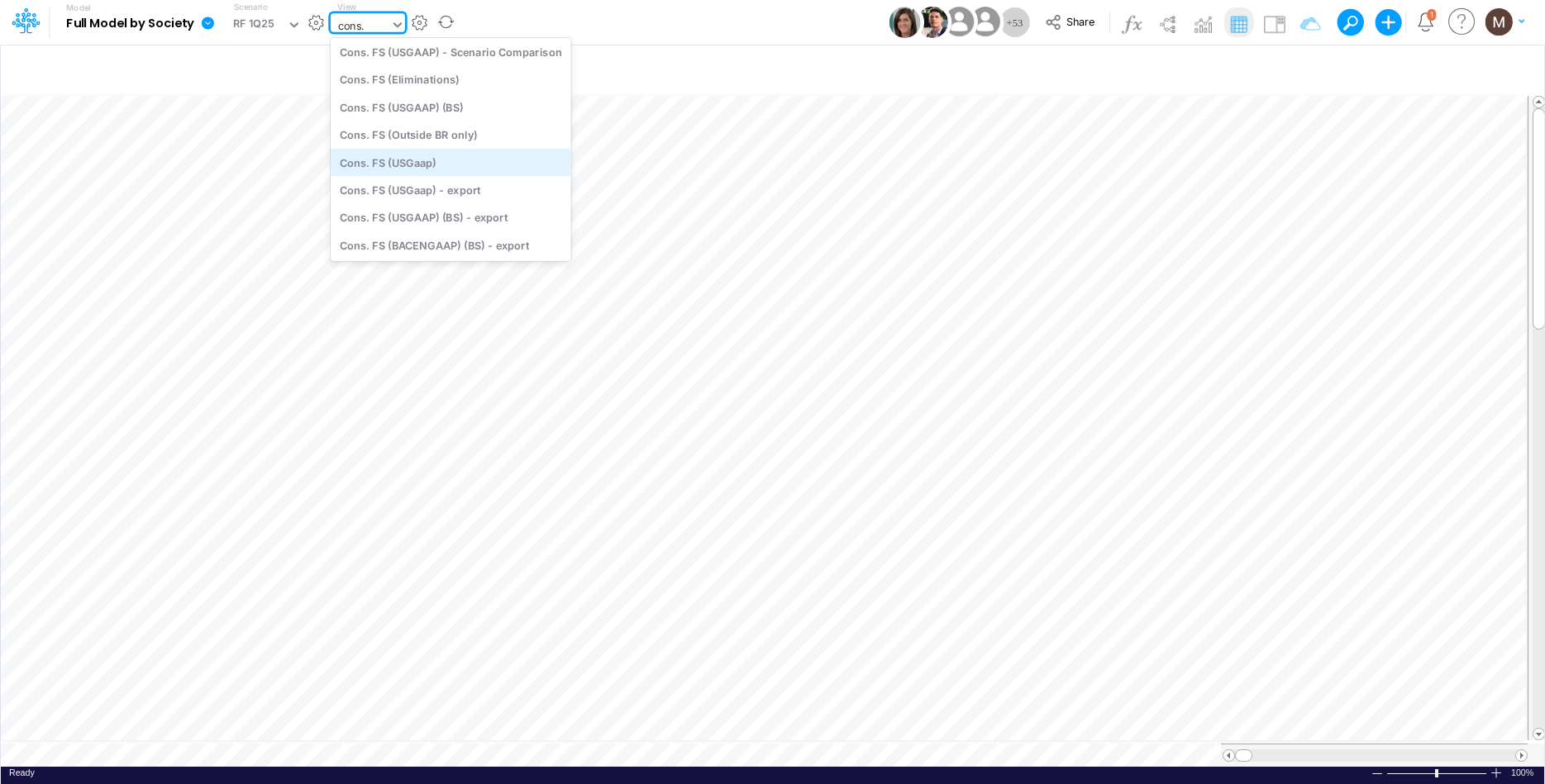click on "Cons. FS (USGaap)" at bounding box center (451, 162) 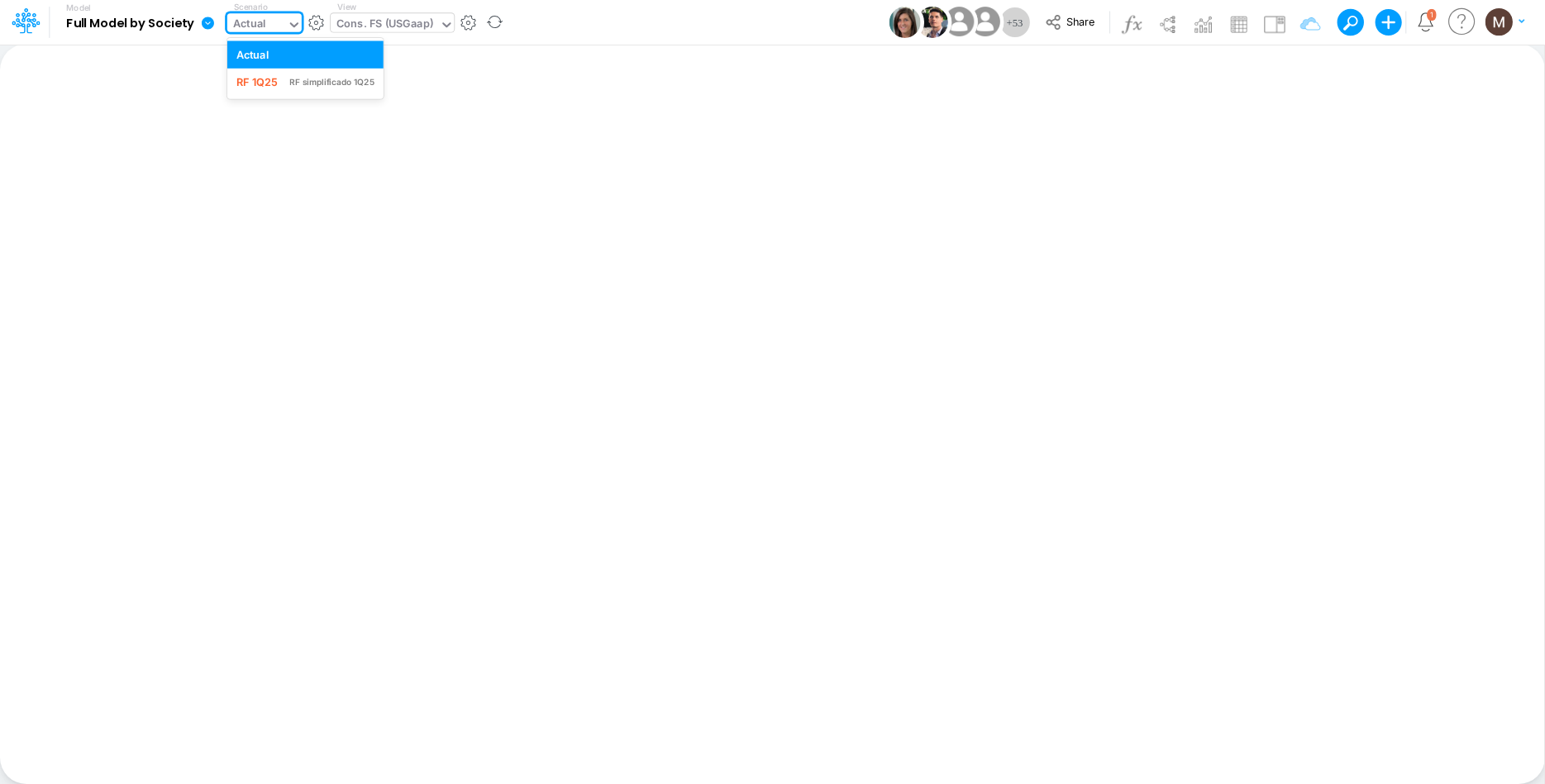 click at bounding box center [294, 25] 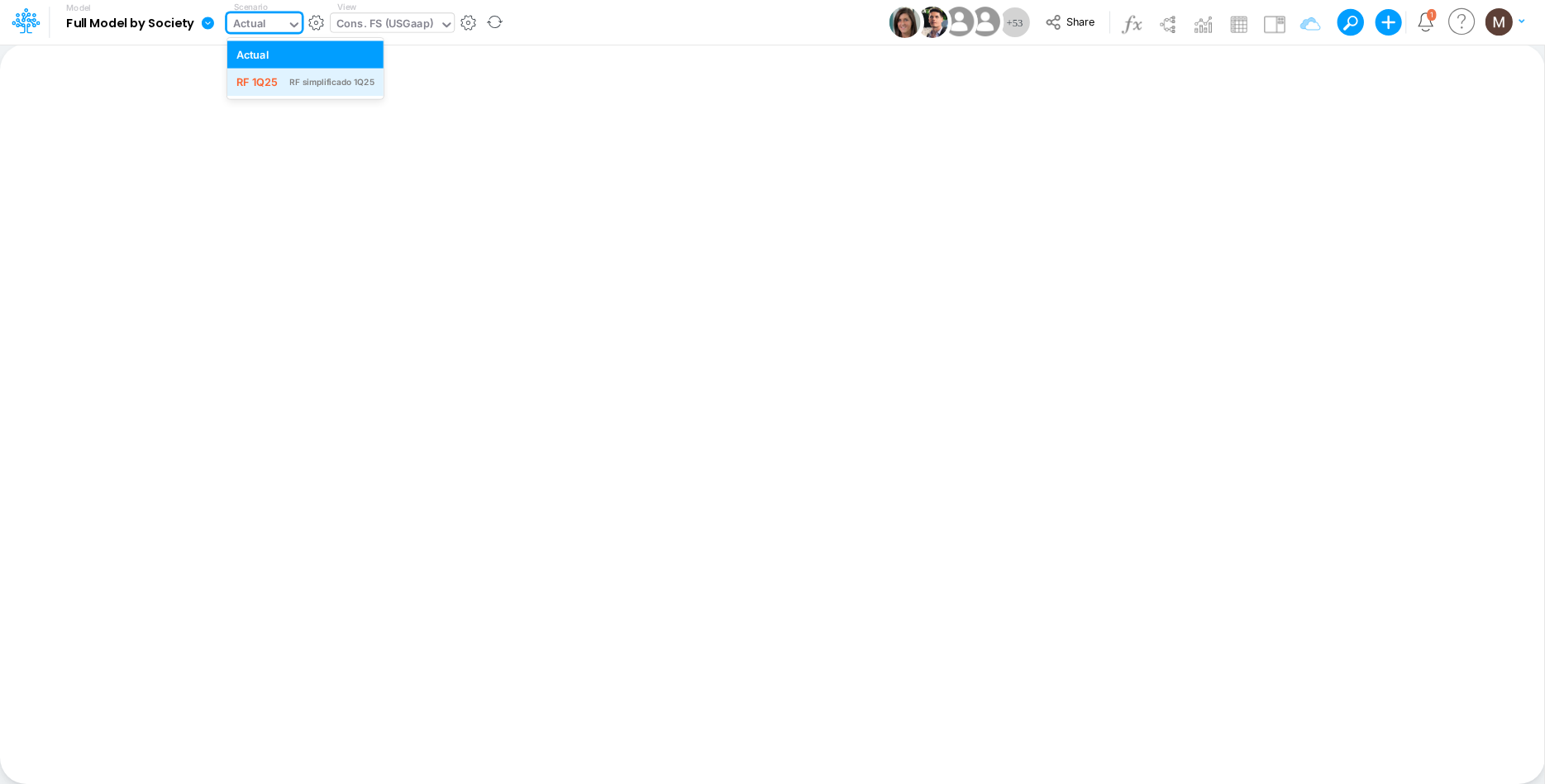 click on "RF simplificado 1Q25" at bounding box center [305, 82] 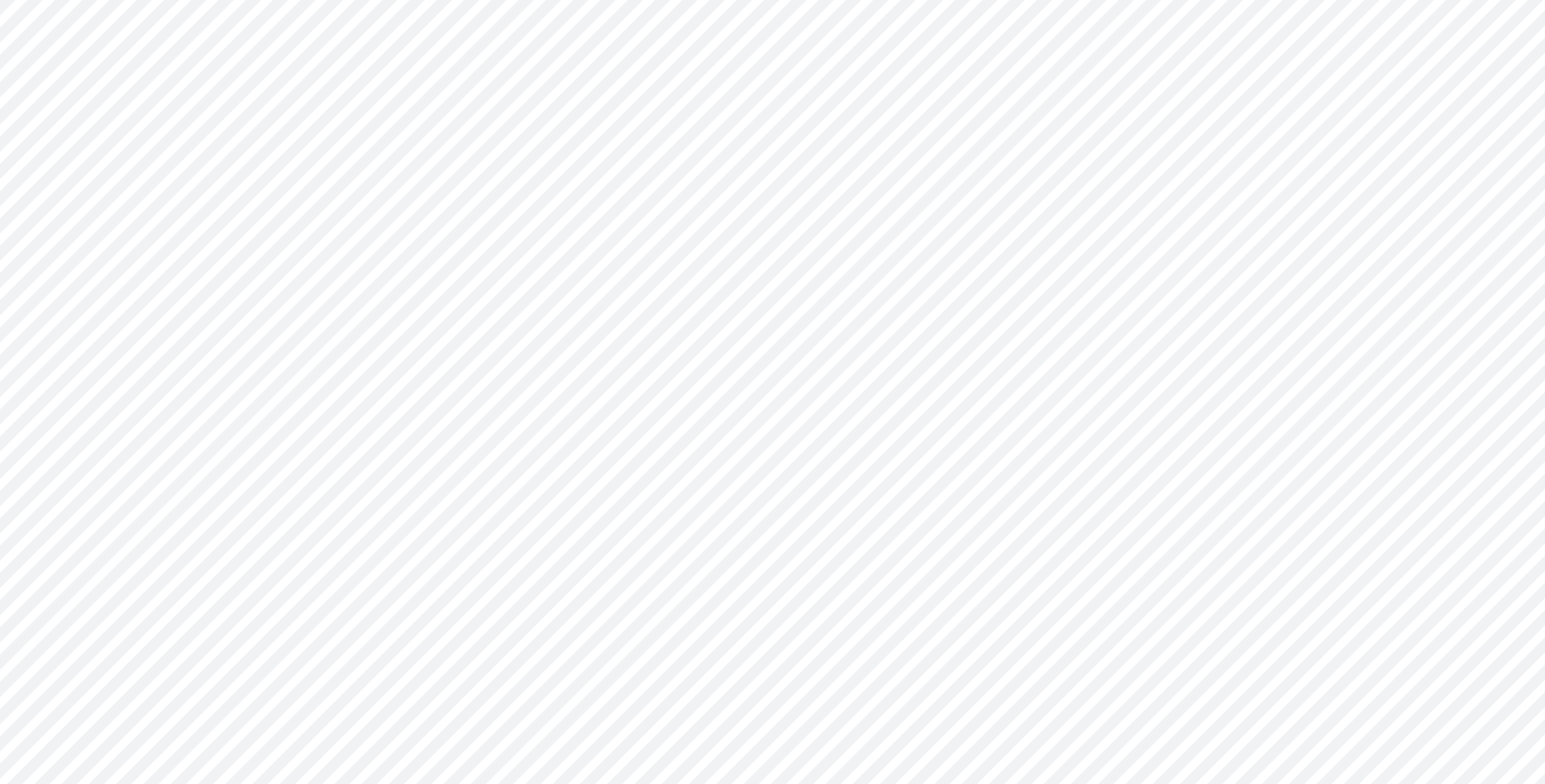 scroll, scrollTop: 0, scrollLeft: 0, axis: both 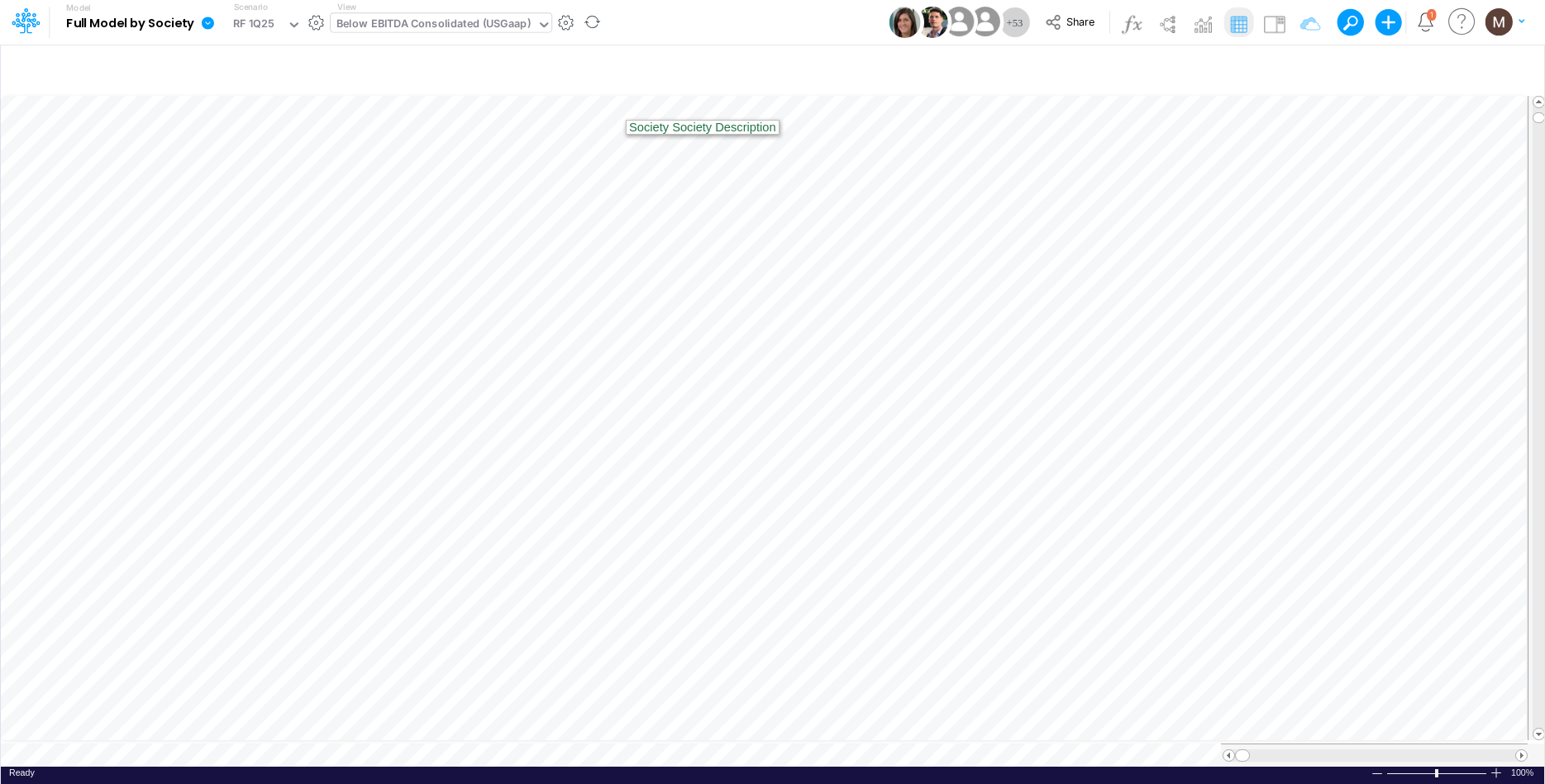 click on "Below EBITDA Consolidated (USGaap)" at bounding box center (433, 26) 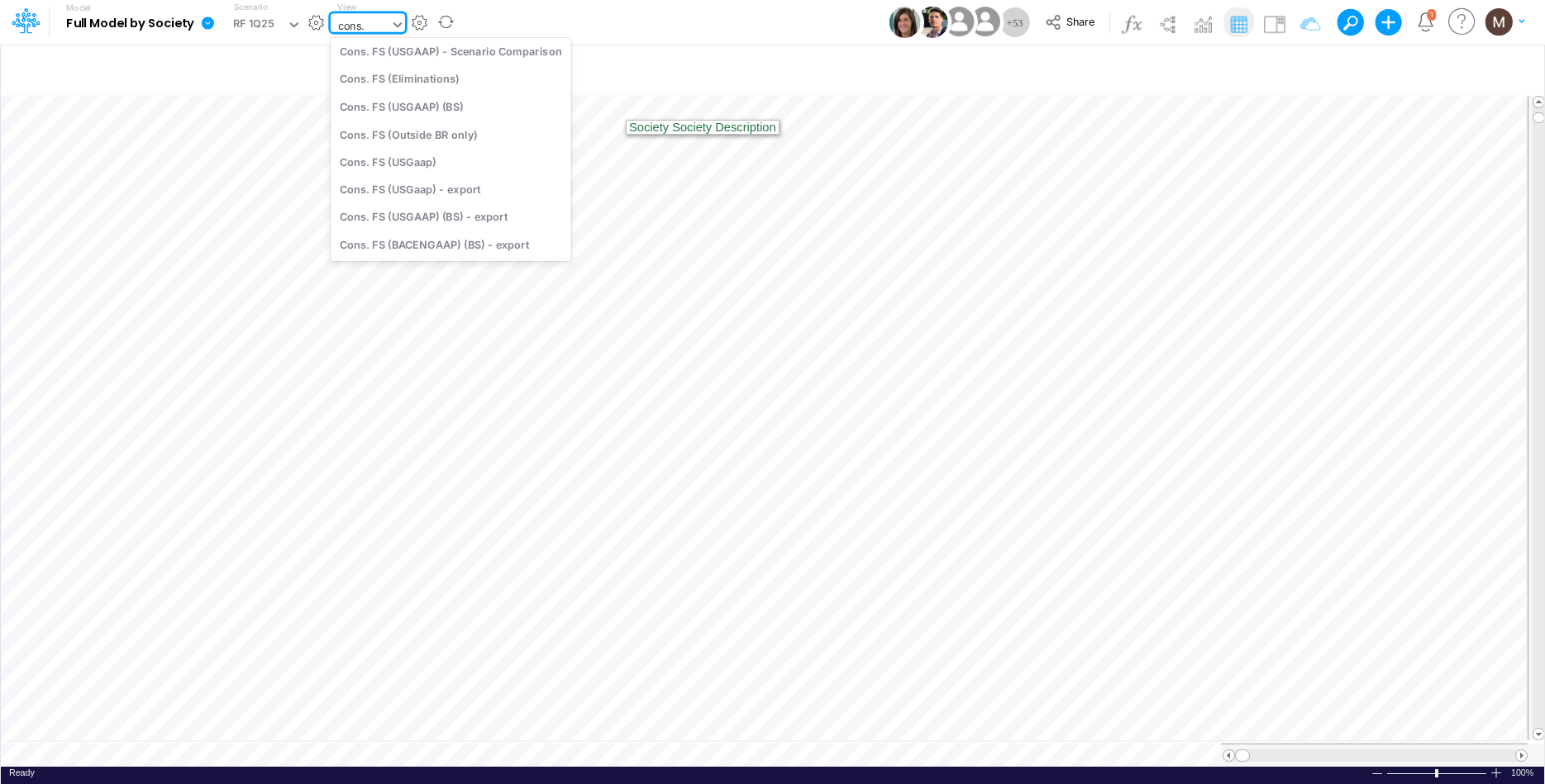 scroll, scrollTop: 156, scrollLeft: 0, axis: vertical 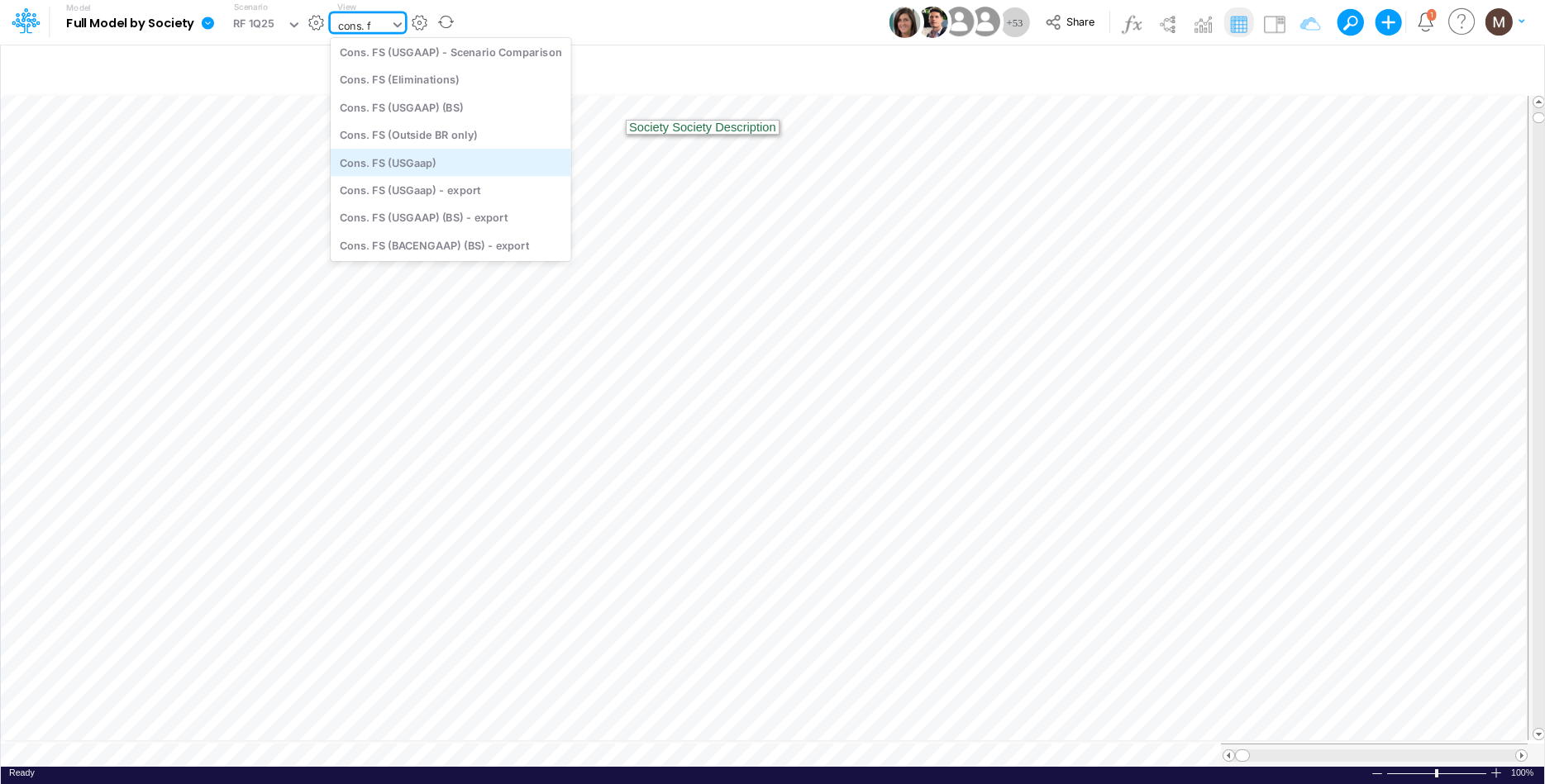 click on "Cons. FS (USGaap)" at bounding box center [451, 162] 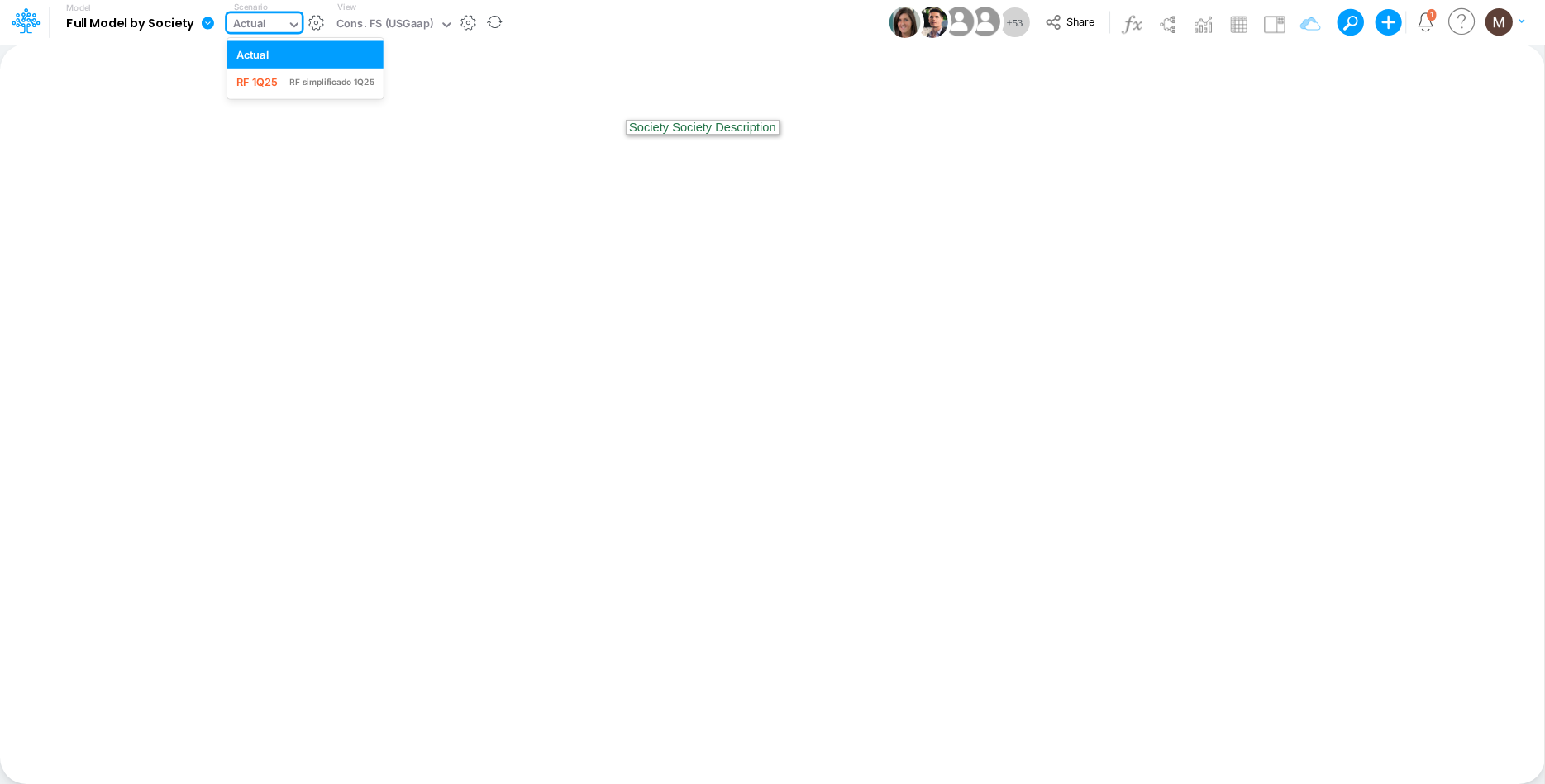 click at bounding box center (294, 25) 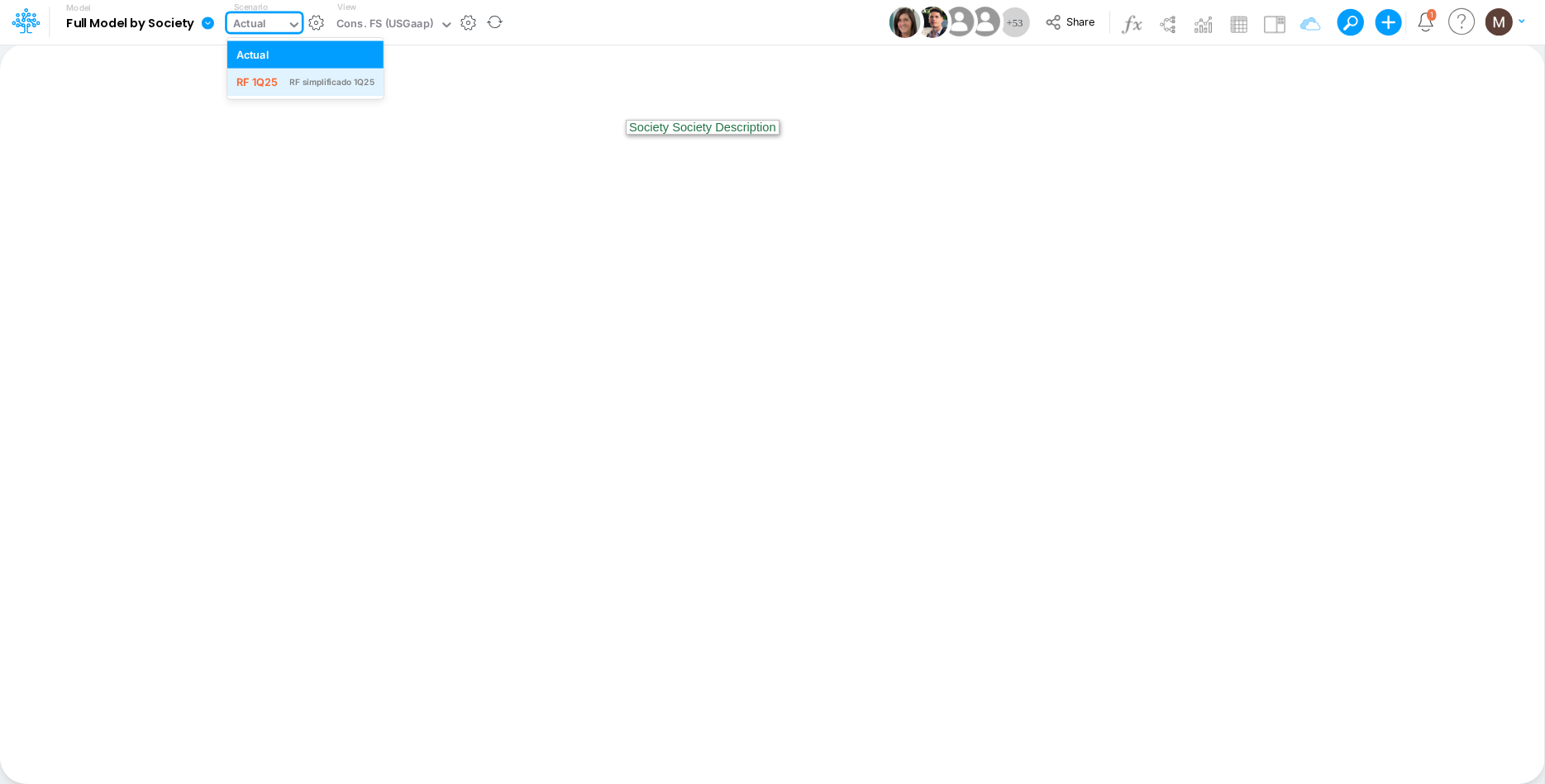 click on "RF simplificado 1Q25" at bounding box center [305, 82] 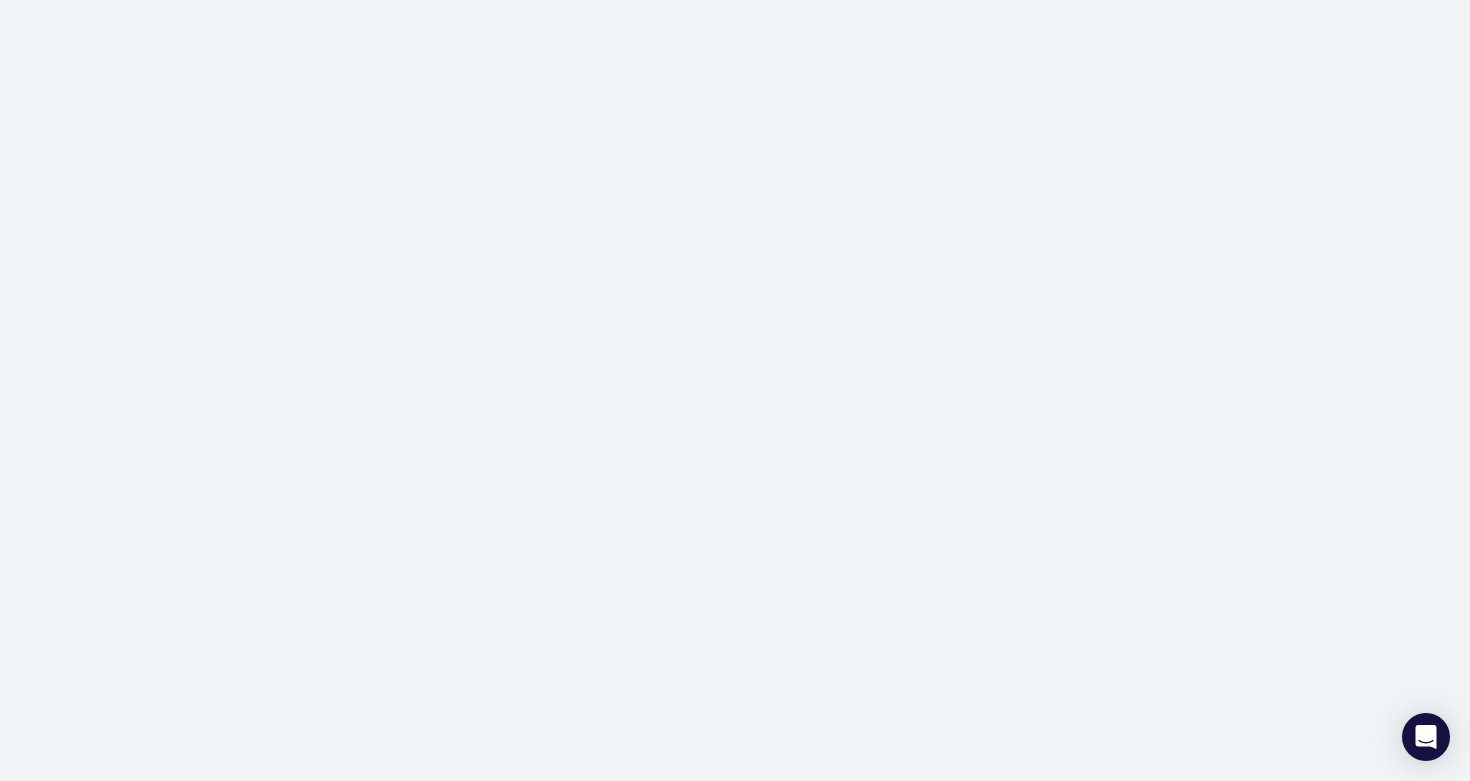 scroll, scrollTop: 0, scrollLeft: 0, axis: both 